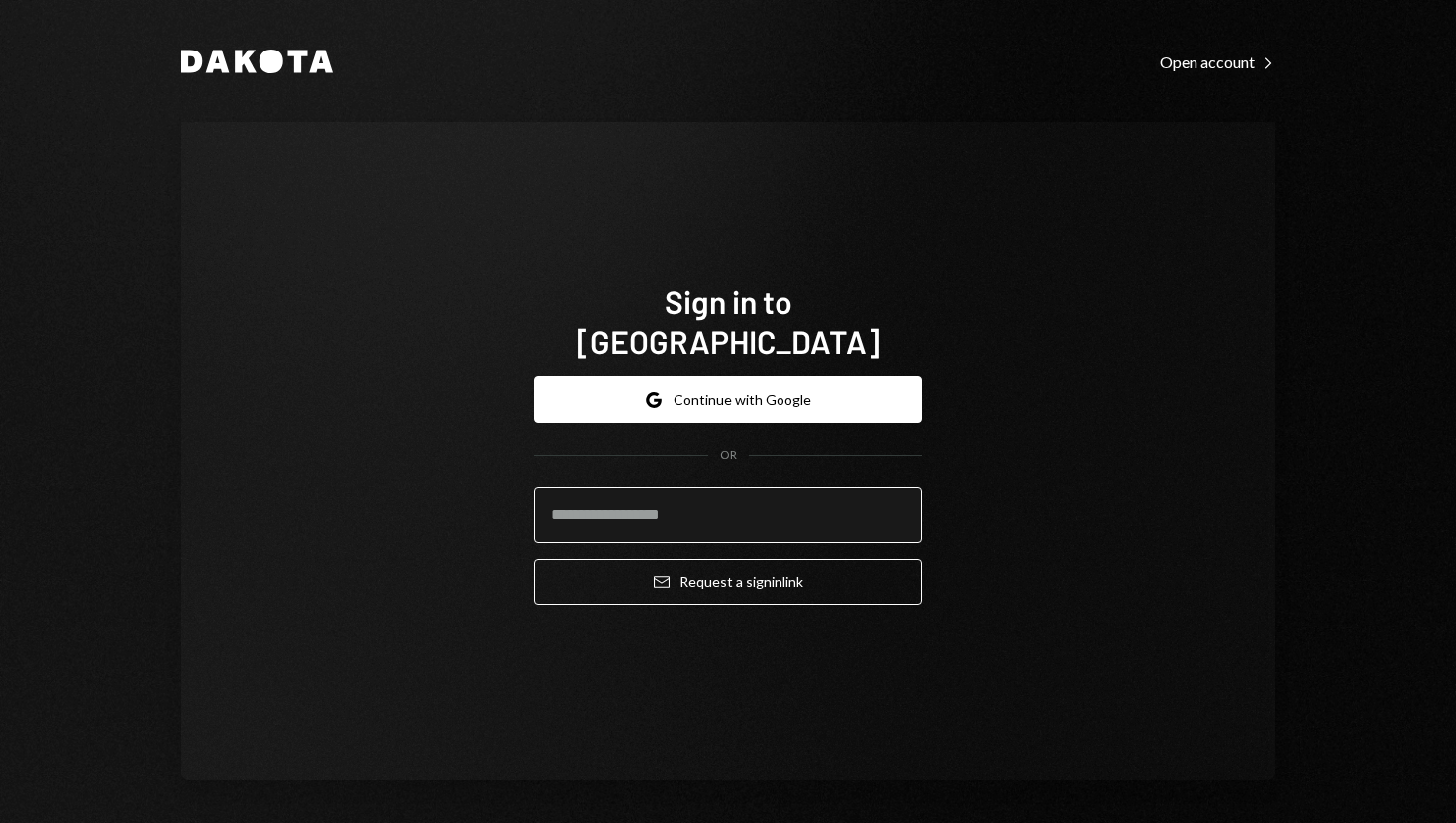 scroll, scrollTop: 0, scrollLeft: 0, axis: both 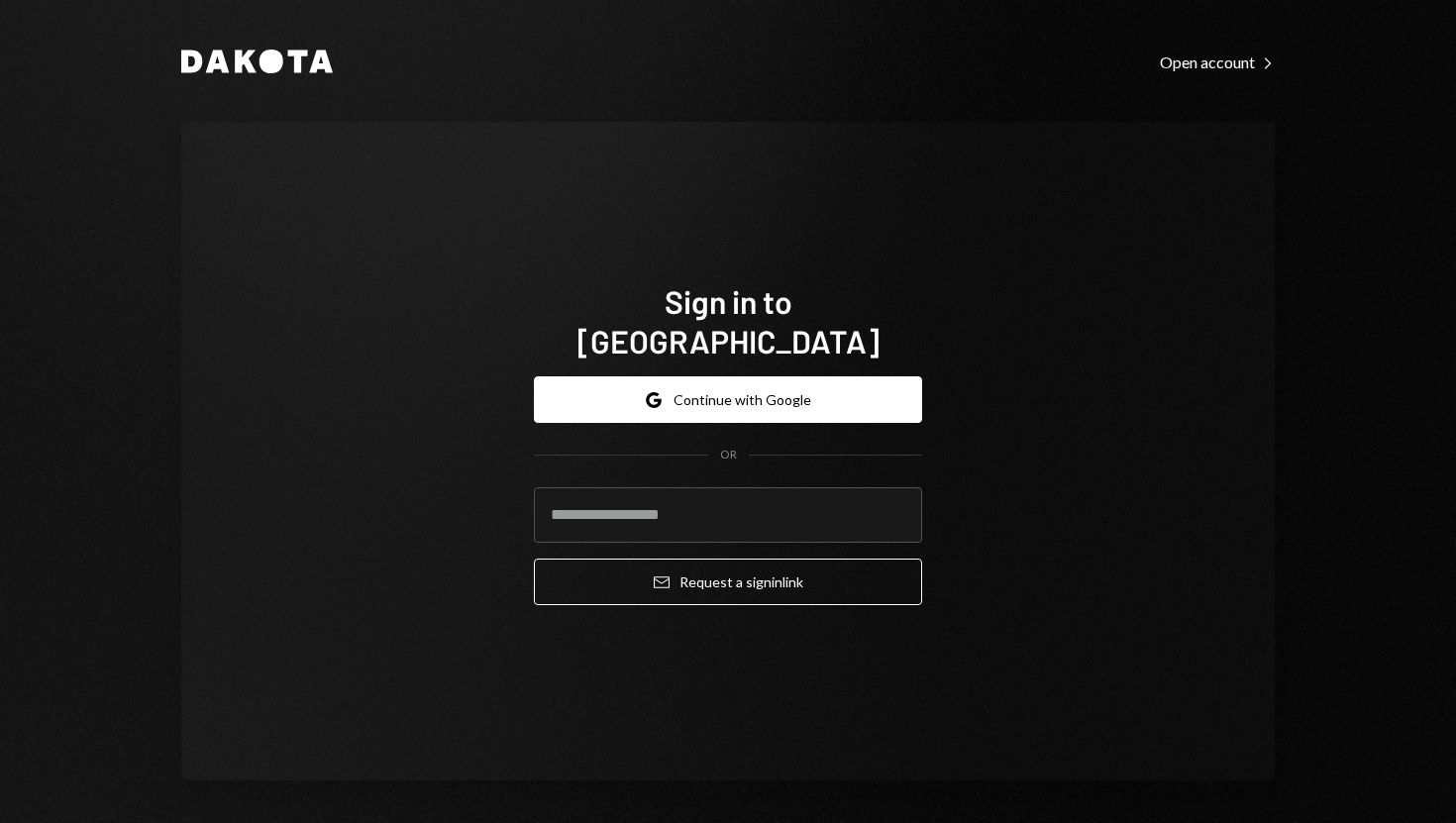 type on "**********" 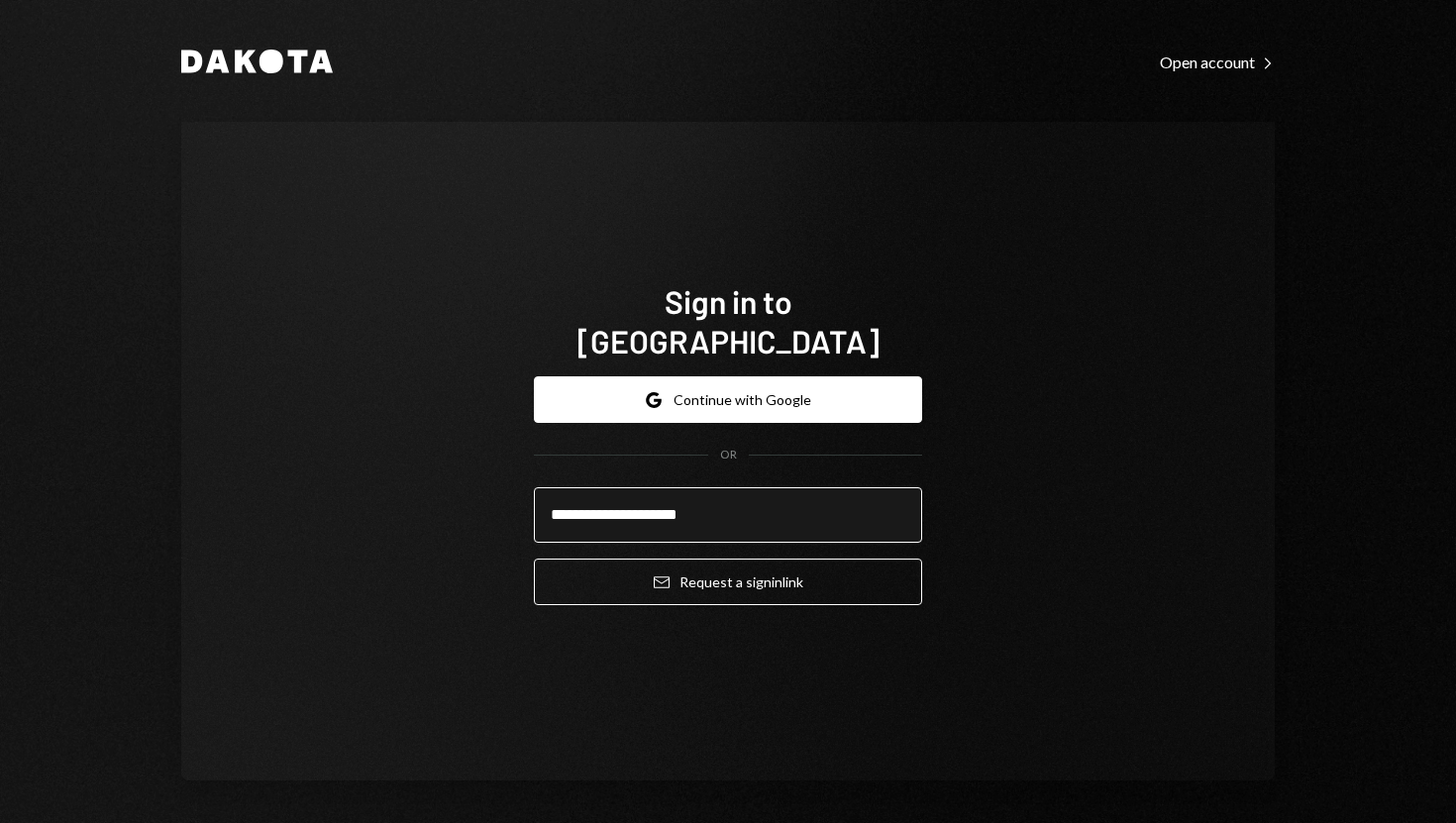 click on "**********" at bounding box center (728, 515) 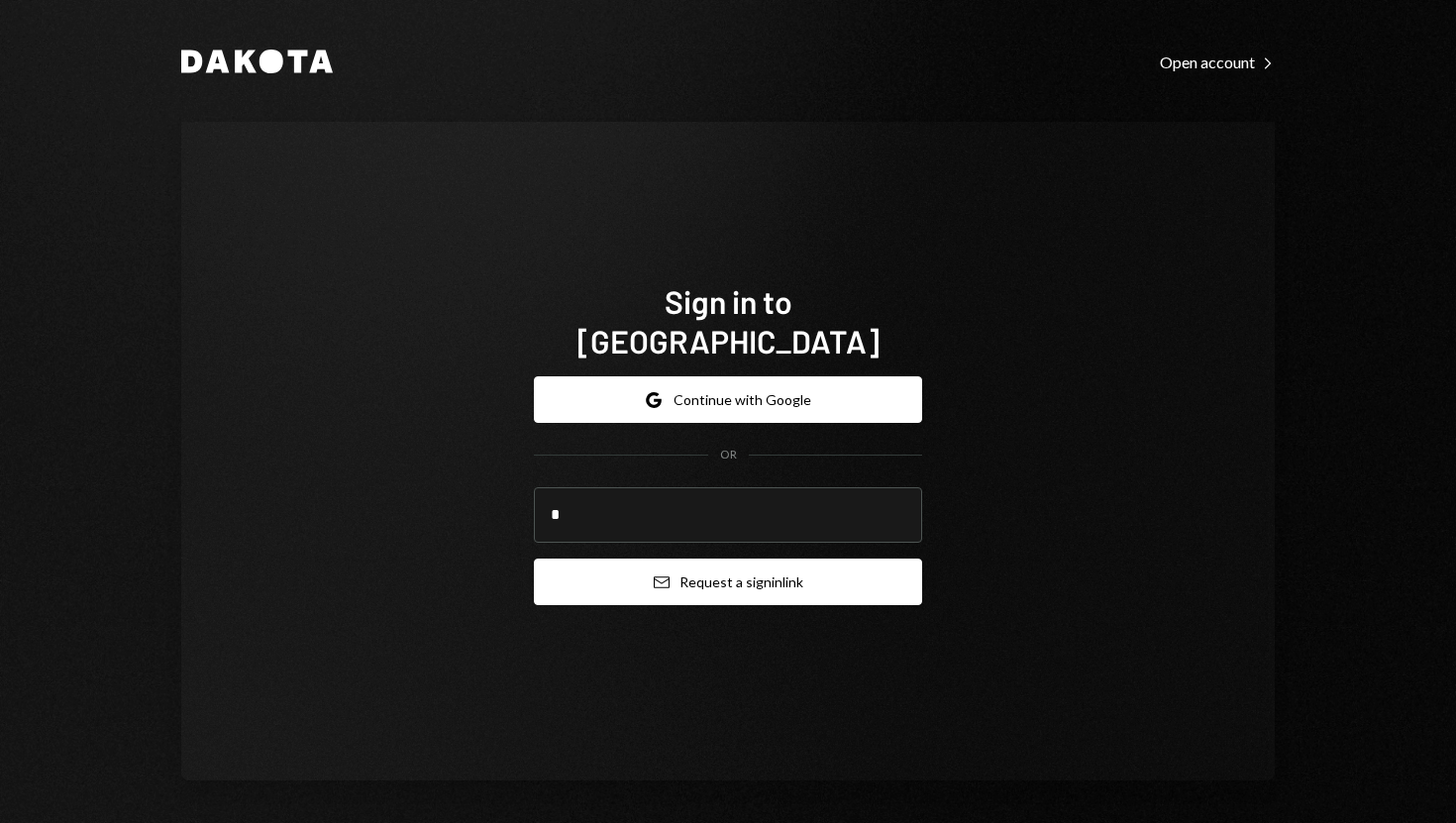 type on "*" 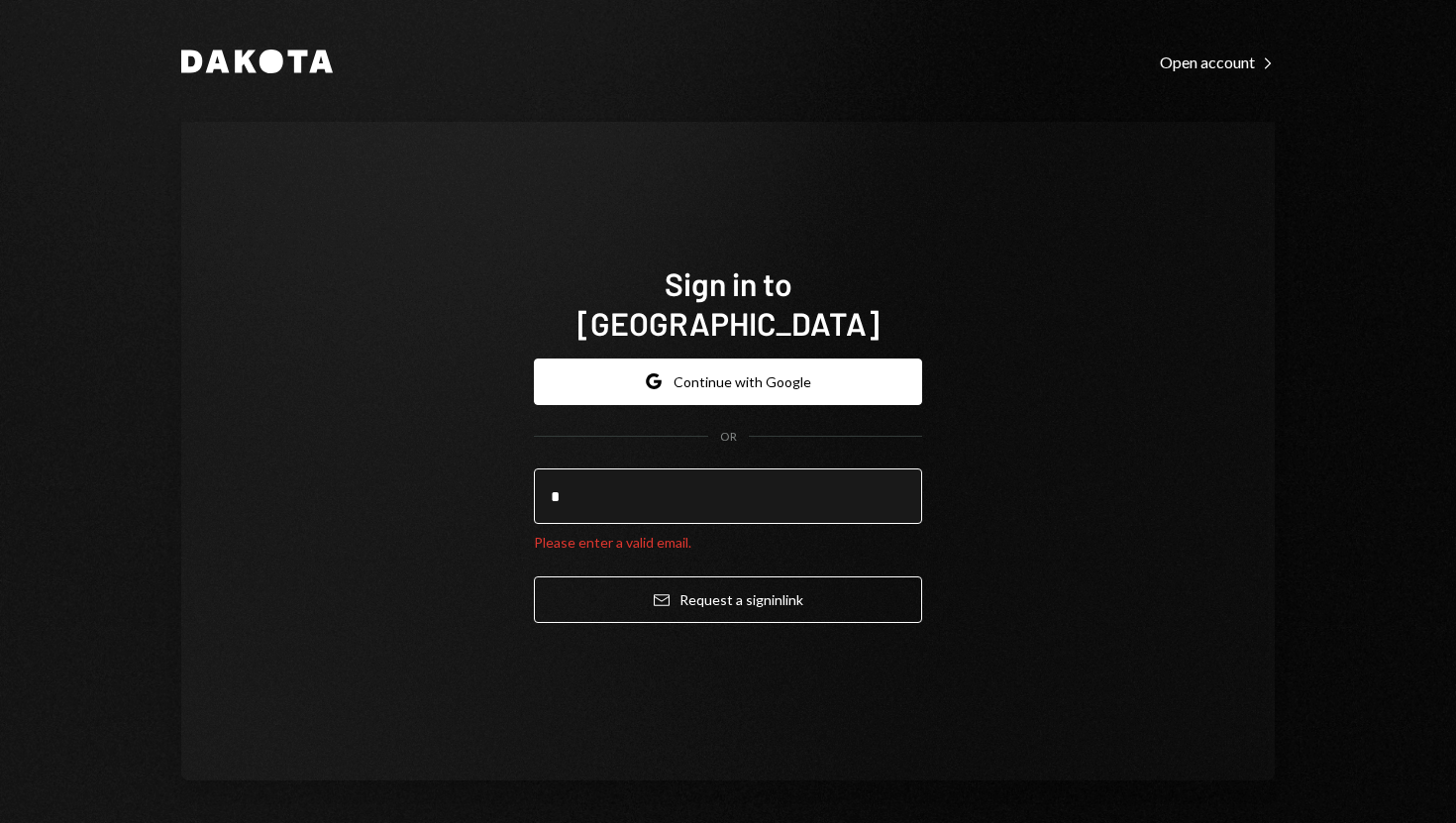 click on "*" at bounding box center [728, 496] 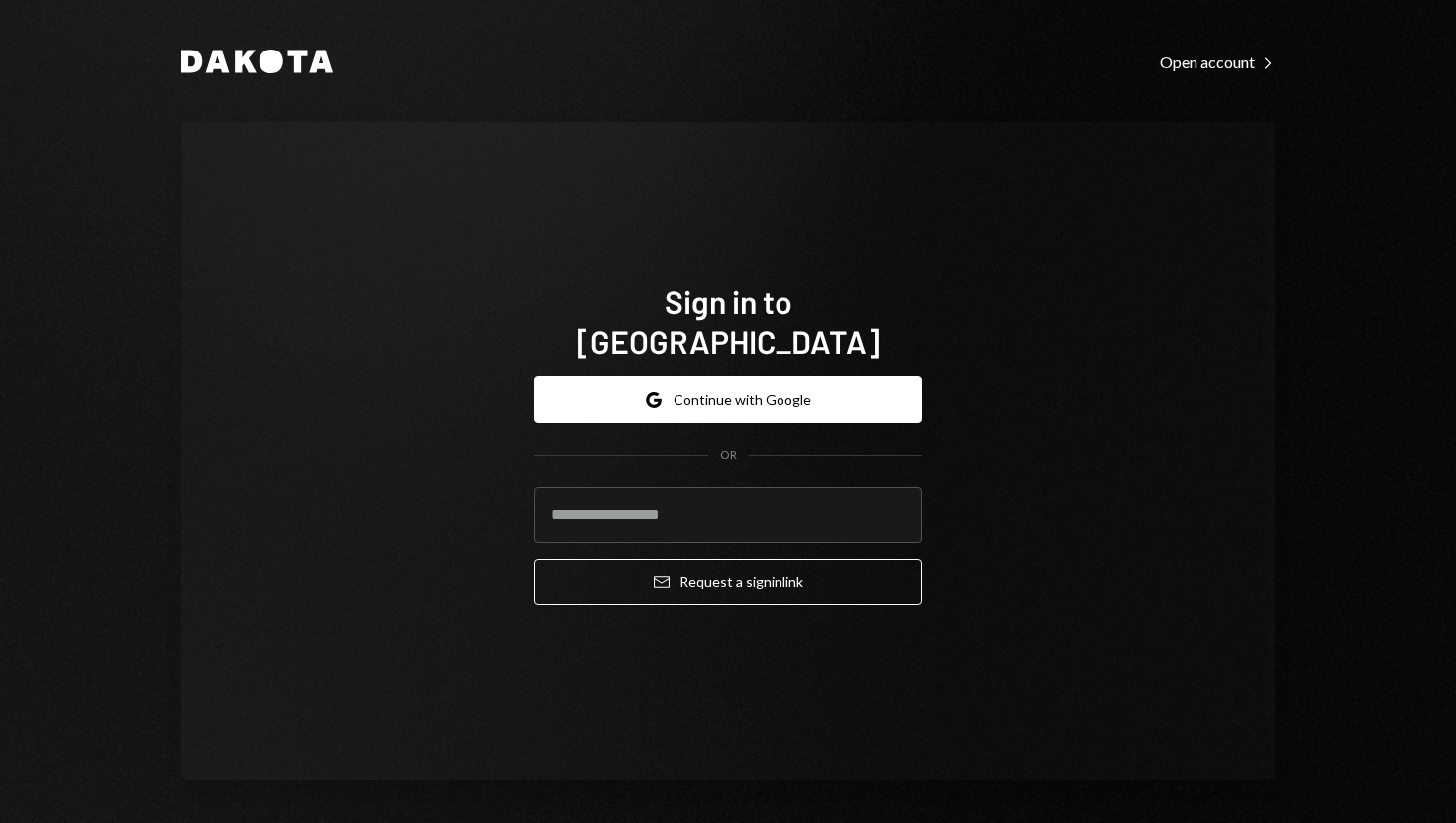 type on "**********" 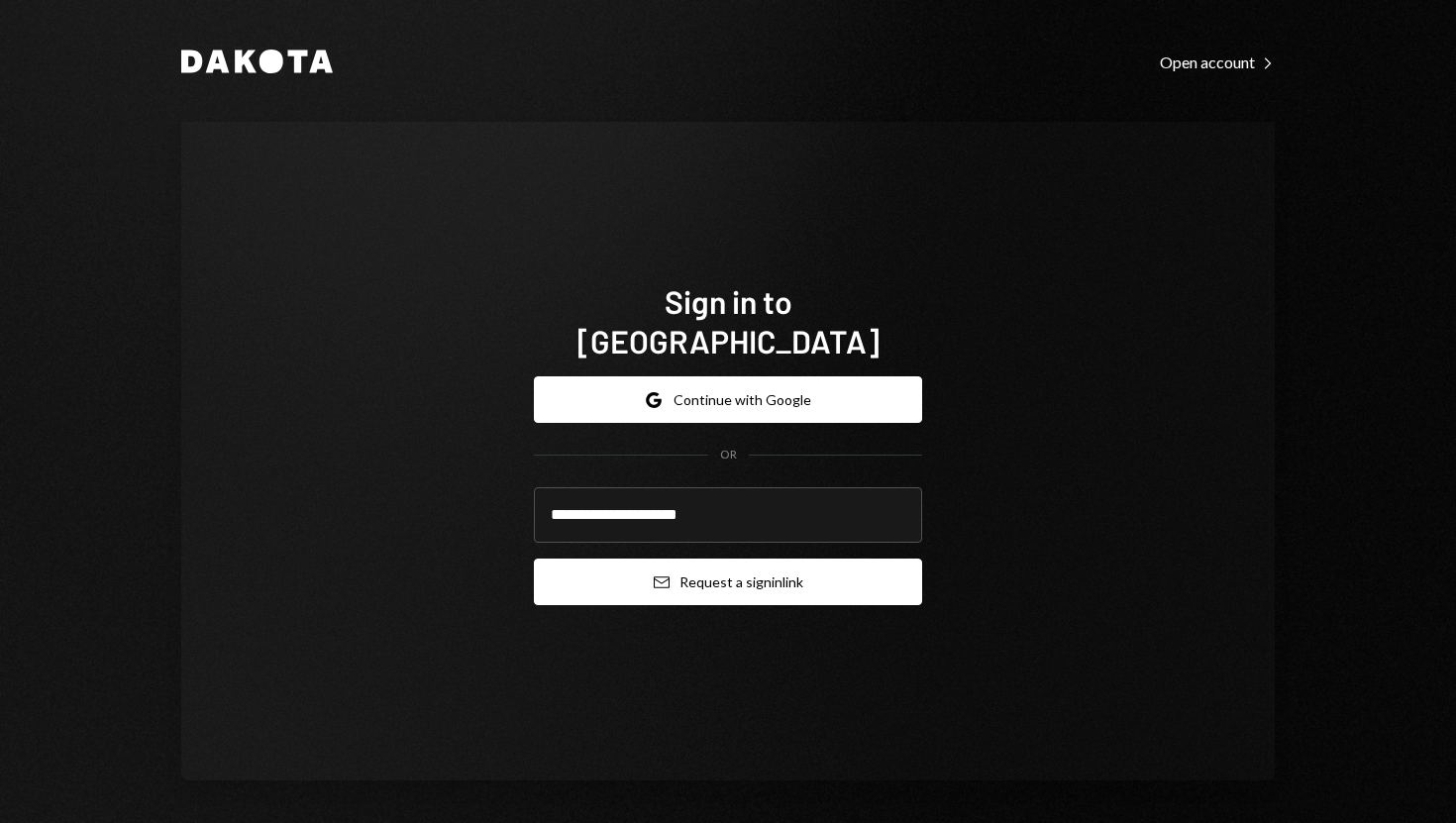 click on "Email Request a sign  in  link" at bounding box center (728, 581) 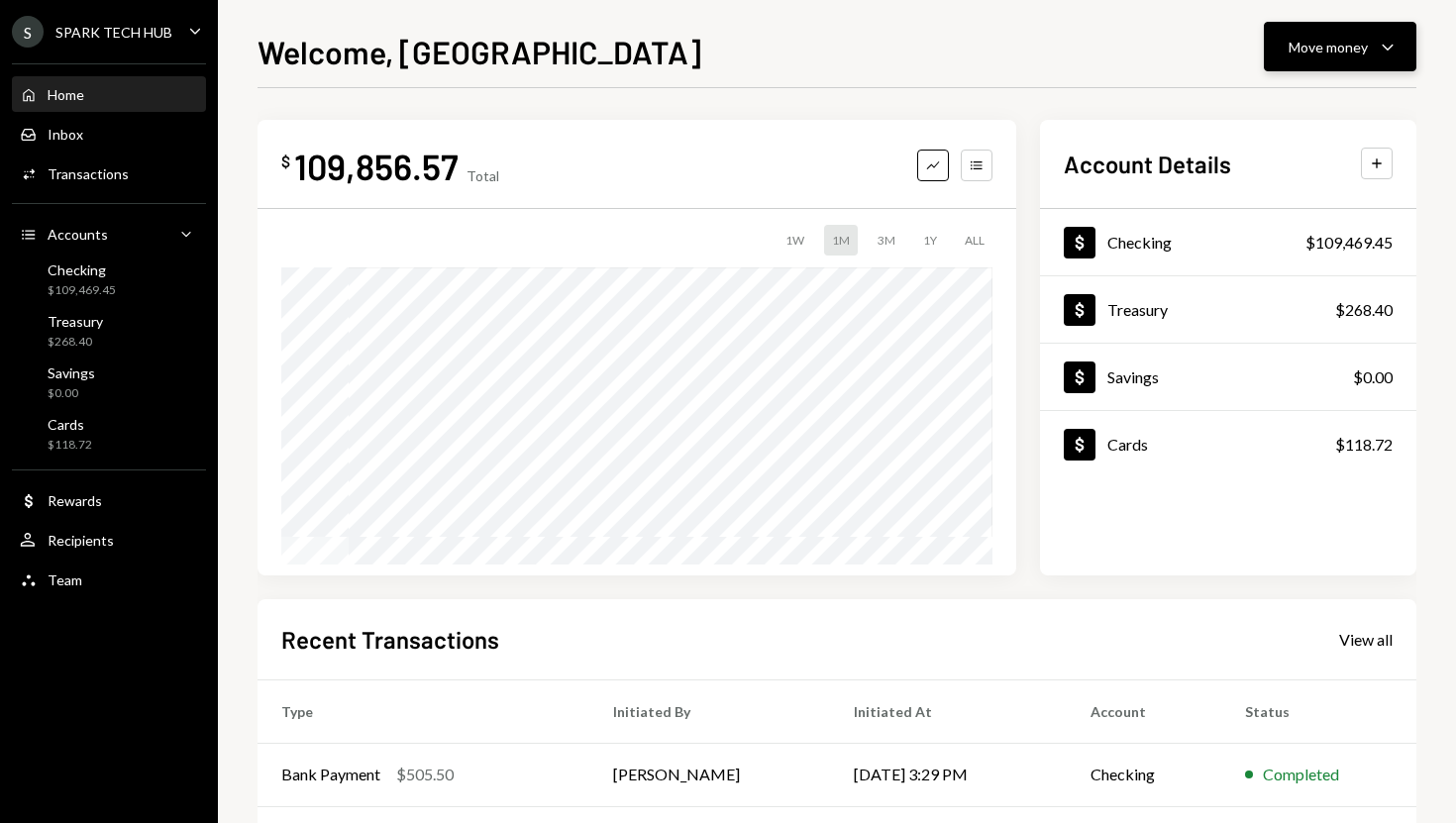 click on "Move money" at bounding box center [1328, 47] 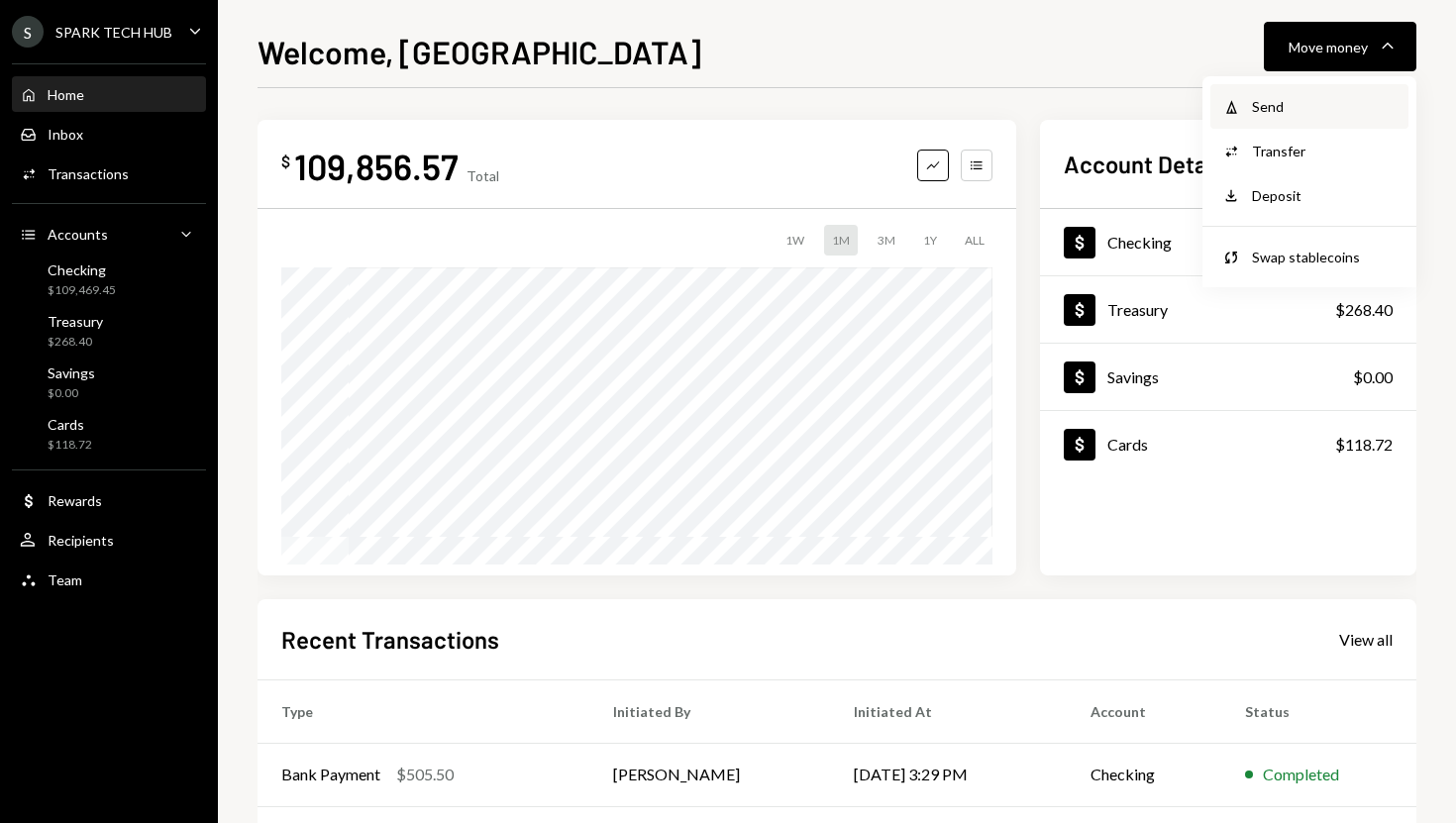 click on "Withdraw Send" at bounding box center (1309, 106) 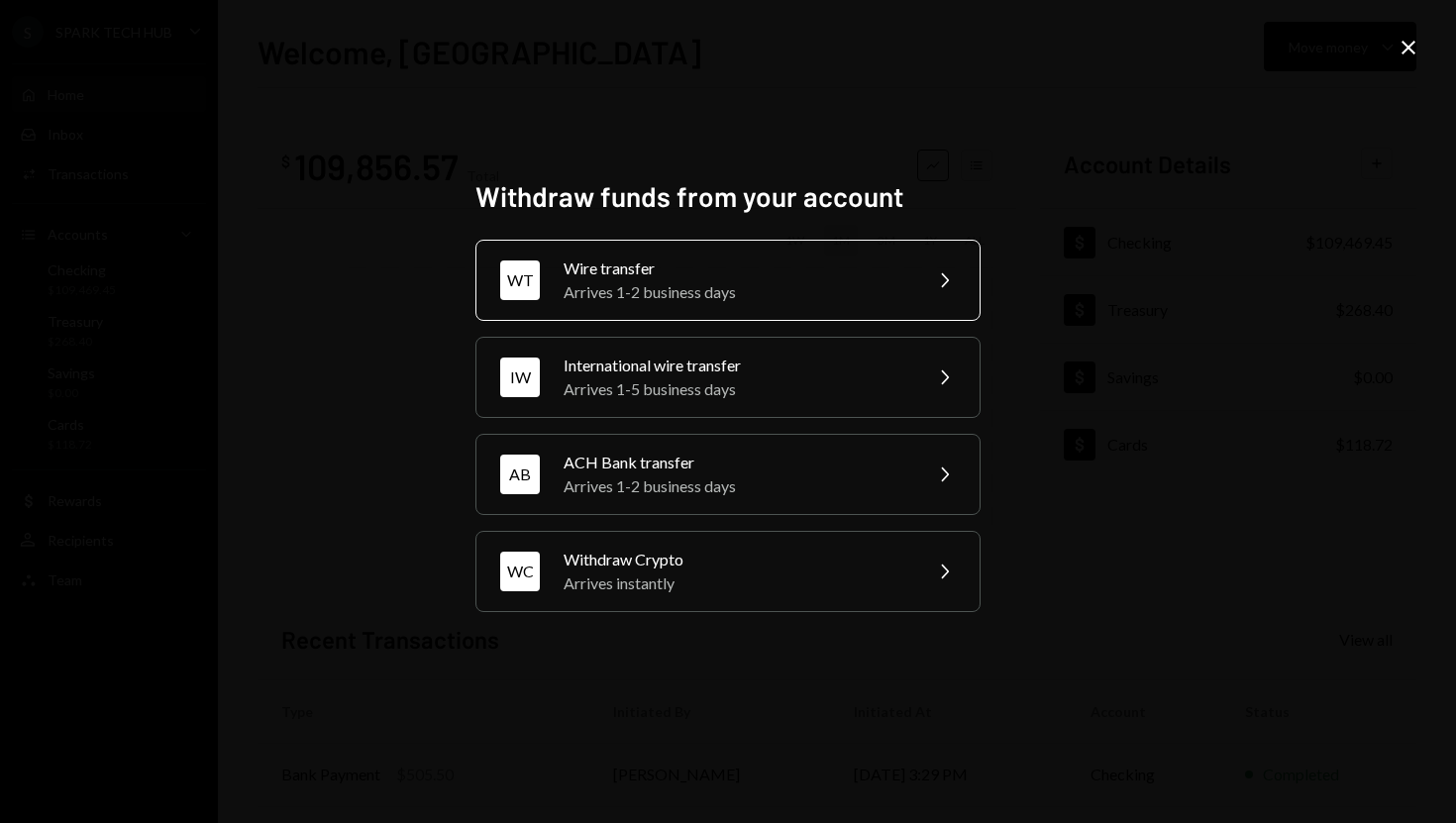 click on "Wire transfer" at bounding box center (736, 268) 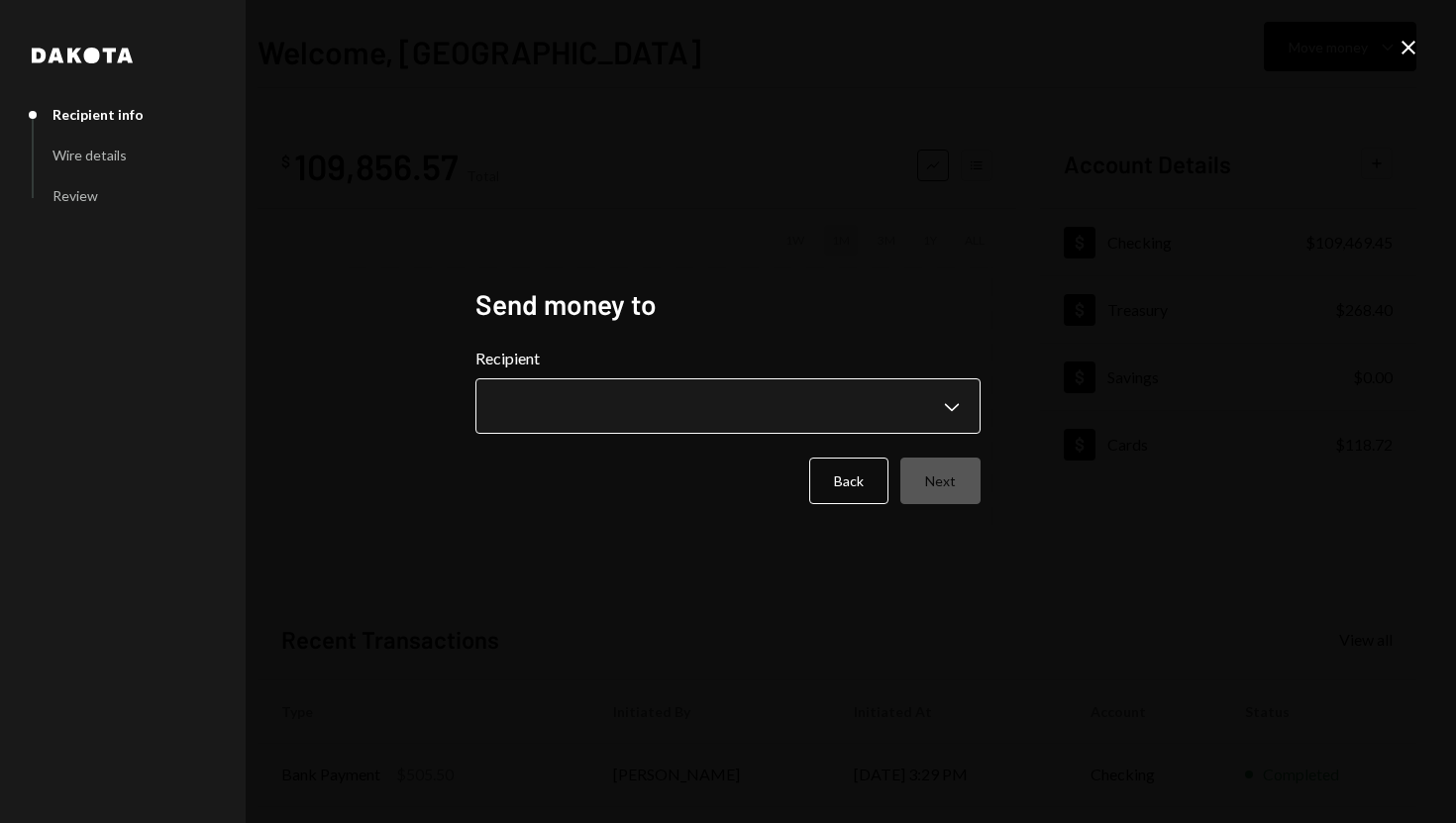 click on "**********" at bounding box center [728, 411] 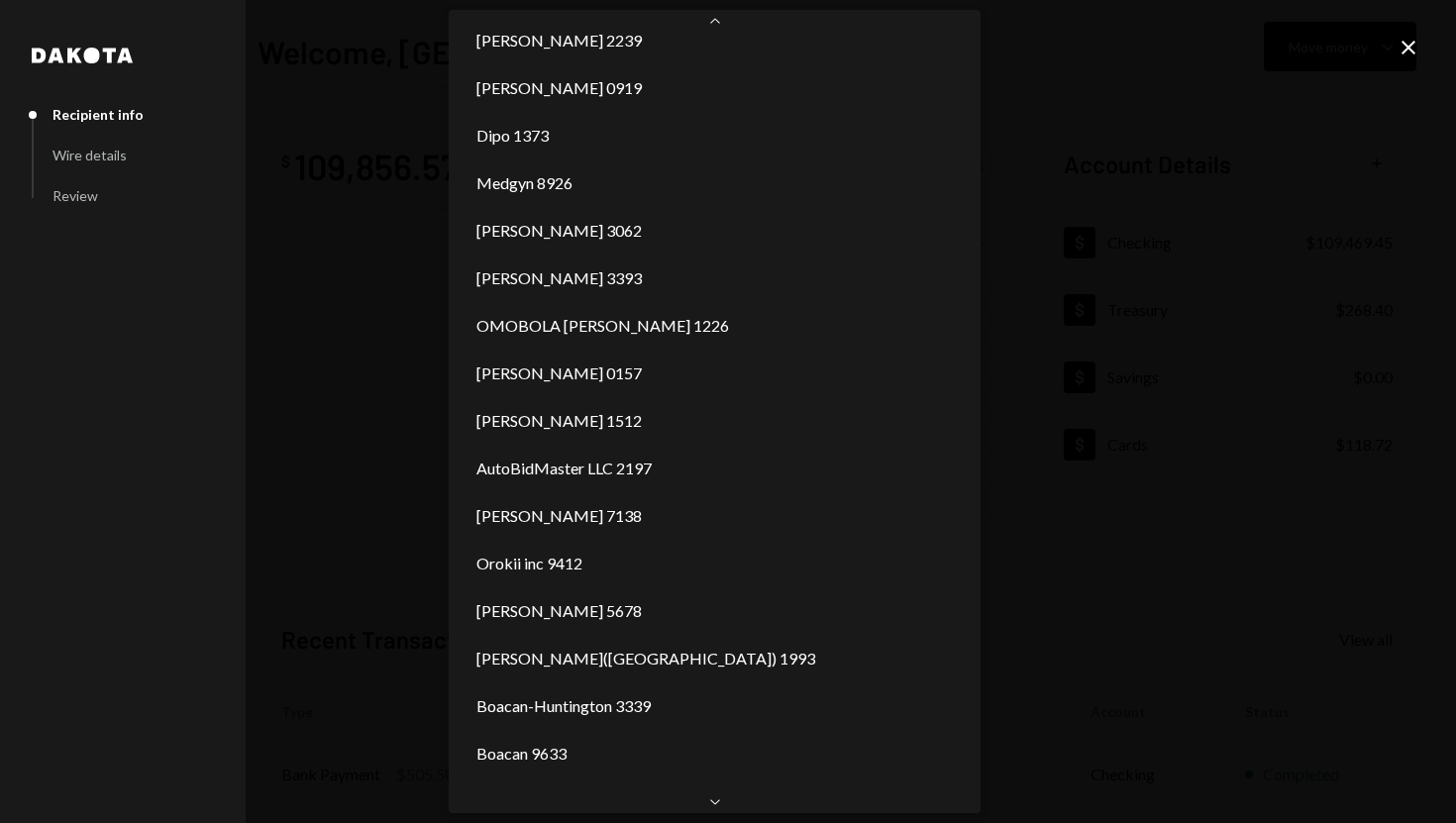 scroll, scrollTop: 509, scrollLeft: 0, axis: vertical 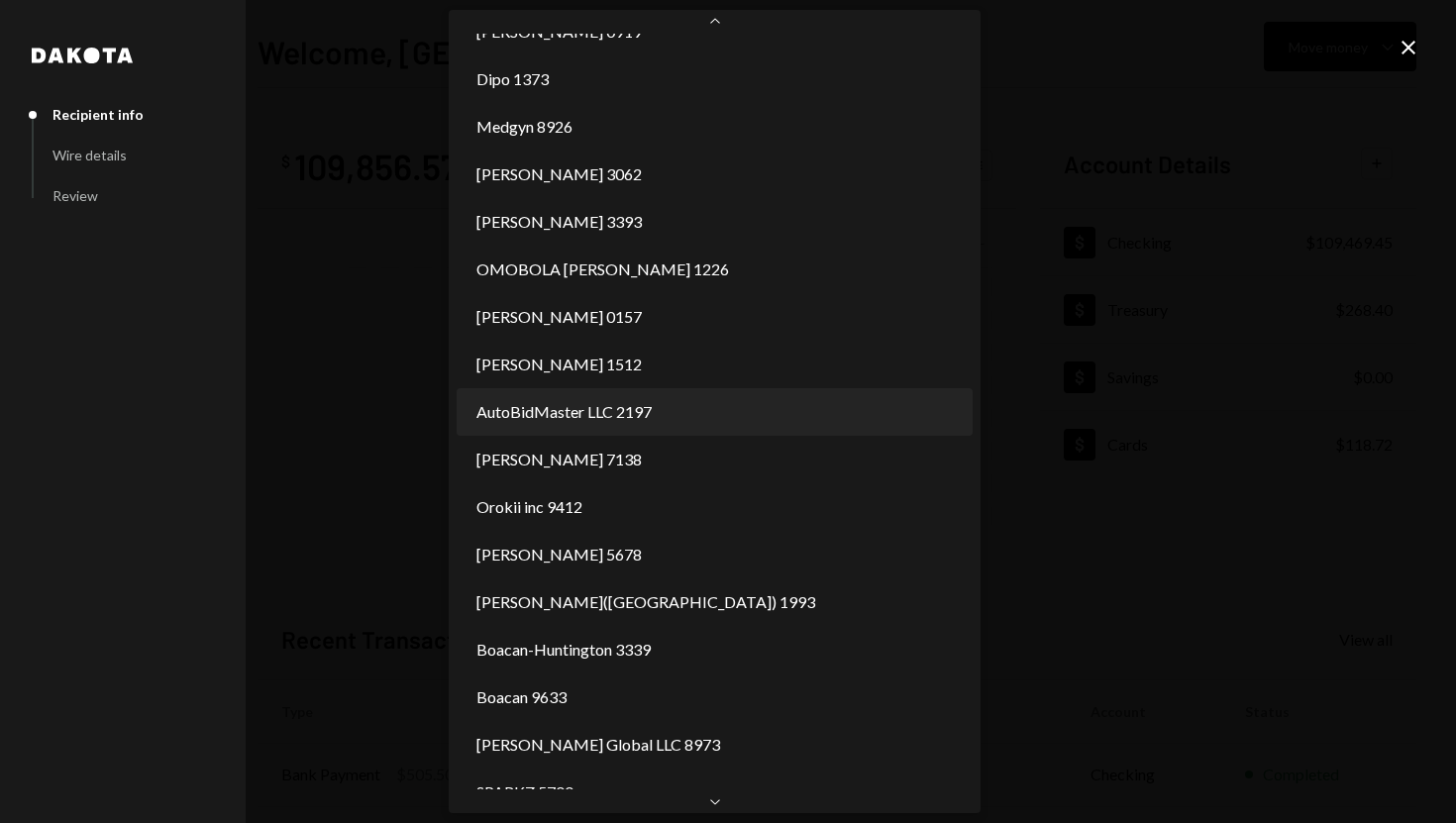 select on "**********" 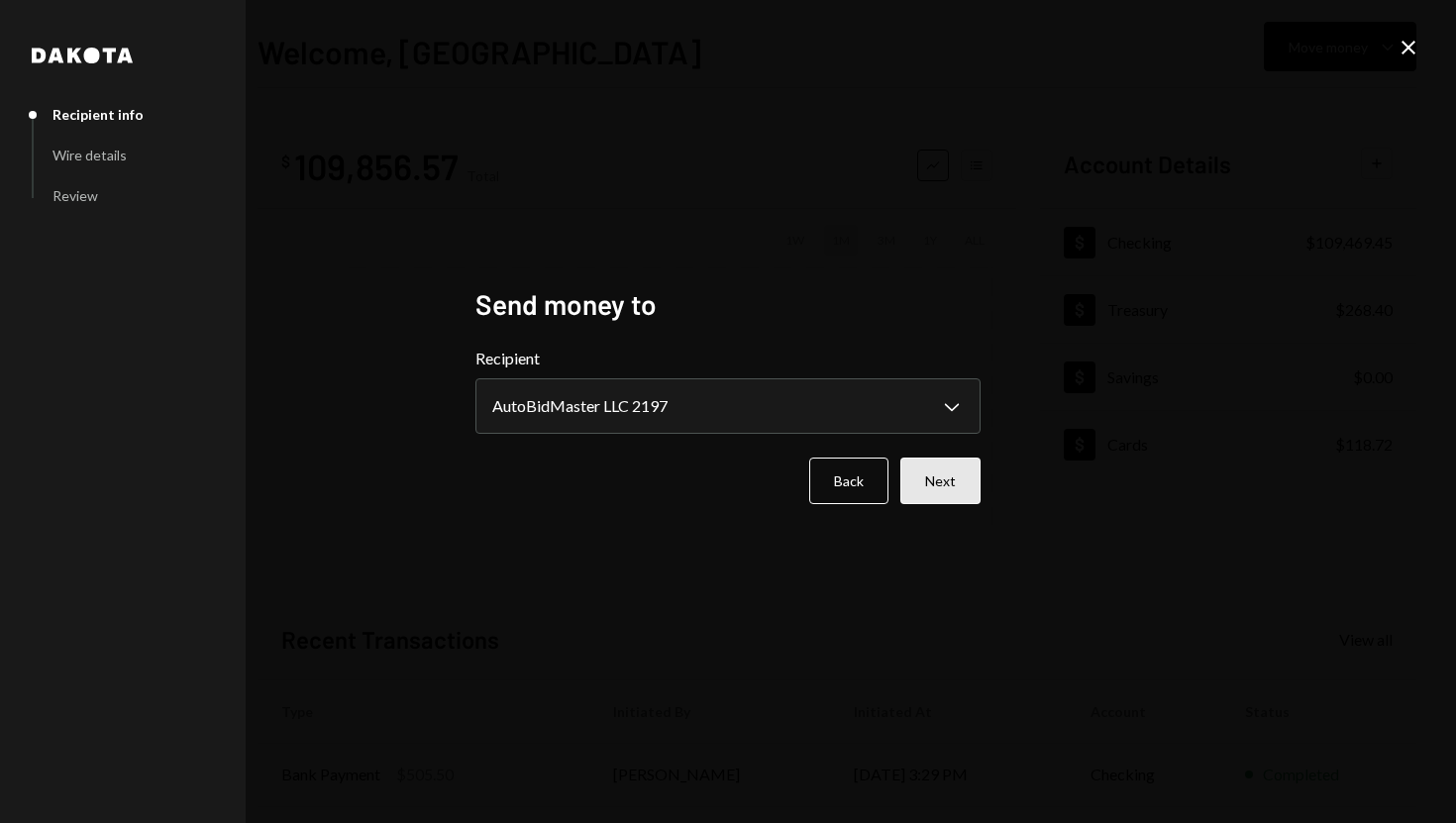 click on "Next" at bounding box center (940, 480) 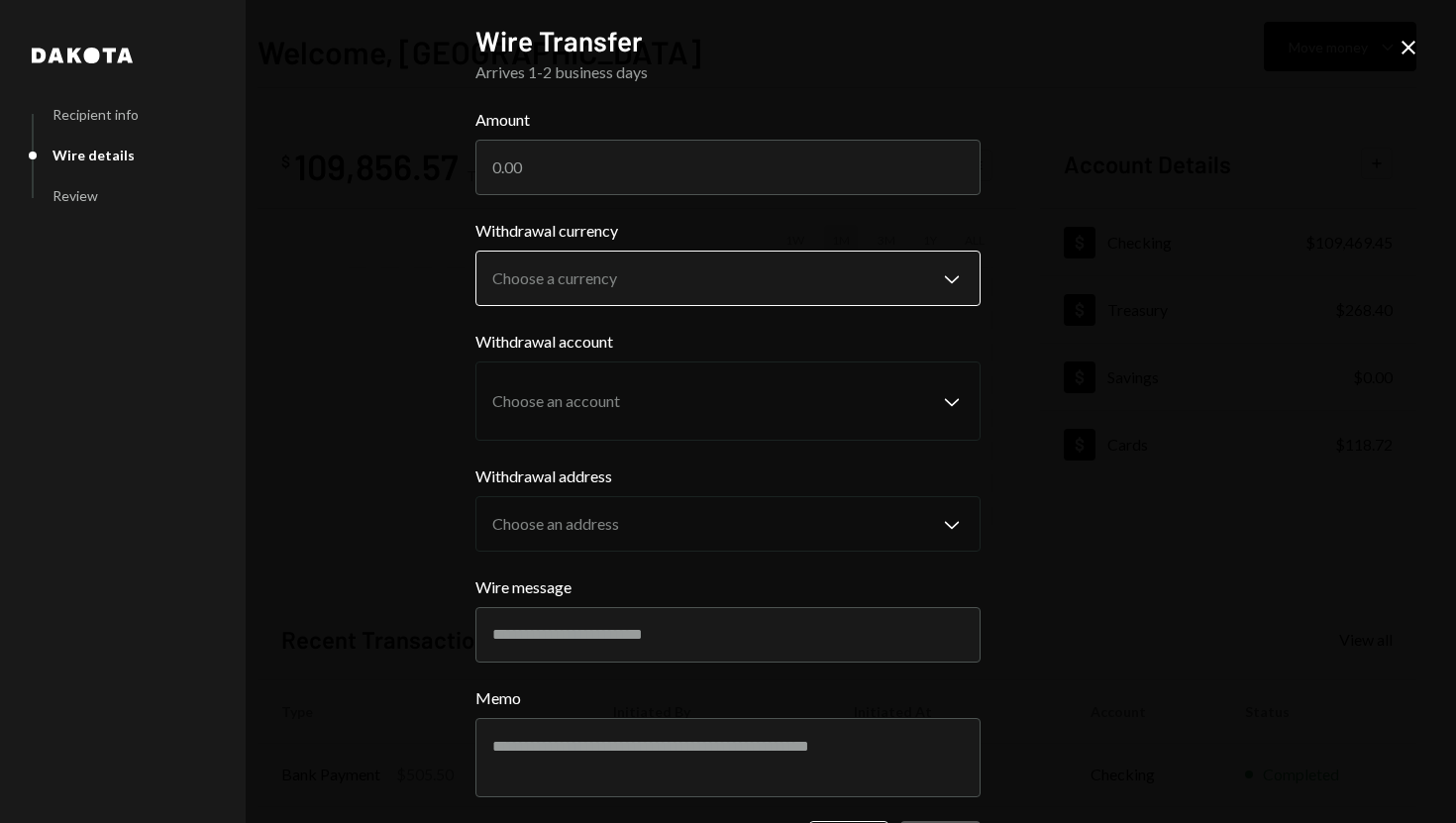 click on "S SPARK TECH HUB Caret Down Home Home Inbox Inbox Activities Transactions Accounts Accounts Caret Down Checking $109,469.45 Treasury $268.40 Savings $0.00 Cards $118.72 Dollar Rewards User Recipients Team Team Welcome, [PERSON_NAME] Move money Caret Down $ 109,856.57 Total Graph Accounts 1W 1M 3M 1Y ALL Account Details Plus Dollar Checking $109,469.45 Dollar Treasury $268.40 Dollar Savings $0.00 Dollar Cards $118.72 Recent Transactions View all Type Initiated By Initiated At Account Status Bank Payment $505.50 [PERSON_NAME] [DATE] 3:29 PM Checking Completed Withdrawal 30,000  USDC [PERSON_NAME] [DATE] 2:11 PM Checking Completed Withdrawal 25,000  USDC [PERSON_NAME] [DATE] 11:15 AM Checking Completed Bank Payment $15,453.35 [PERSON_NAME] [DATE] 11:14 AM Checking Completed Bank Payment $12,783.00 [PERSON_NAME] [DATE] 11:12 AM Checking Completed /dashboard   Dakota Recipient info Wire details Review Wire Transfer Arrives 1-2 business days Amount Withdrawal currency Choose a currency Chevron Down" at bounding box center [728, 411] 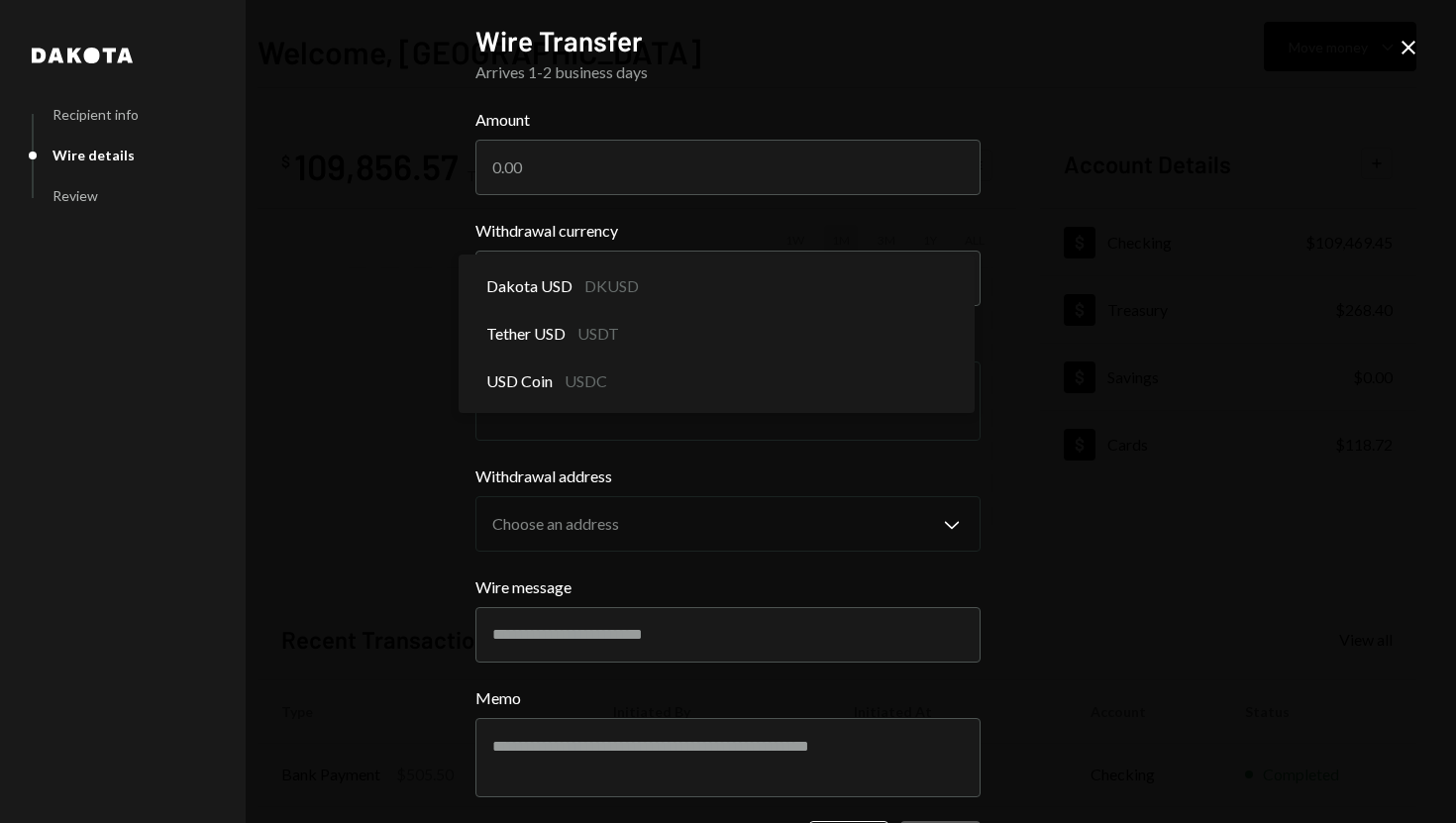 click at bounding box center (728, 411) 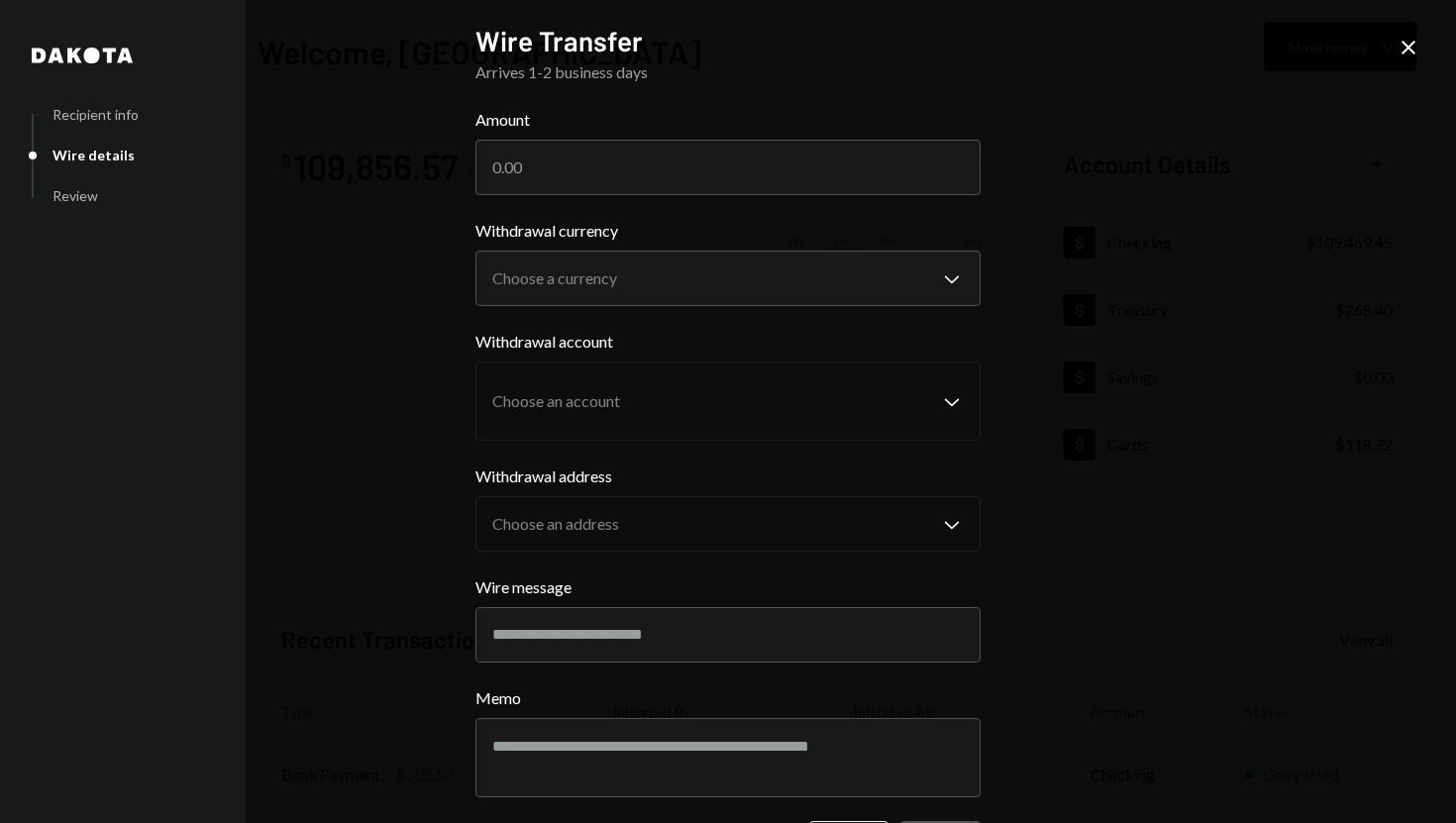 click on "Amount" at bounding box center (728, 167) 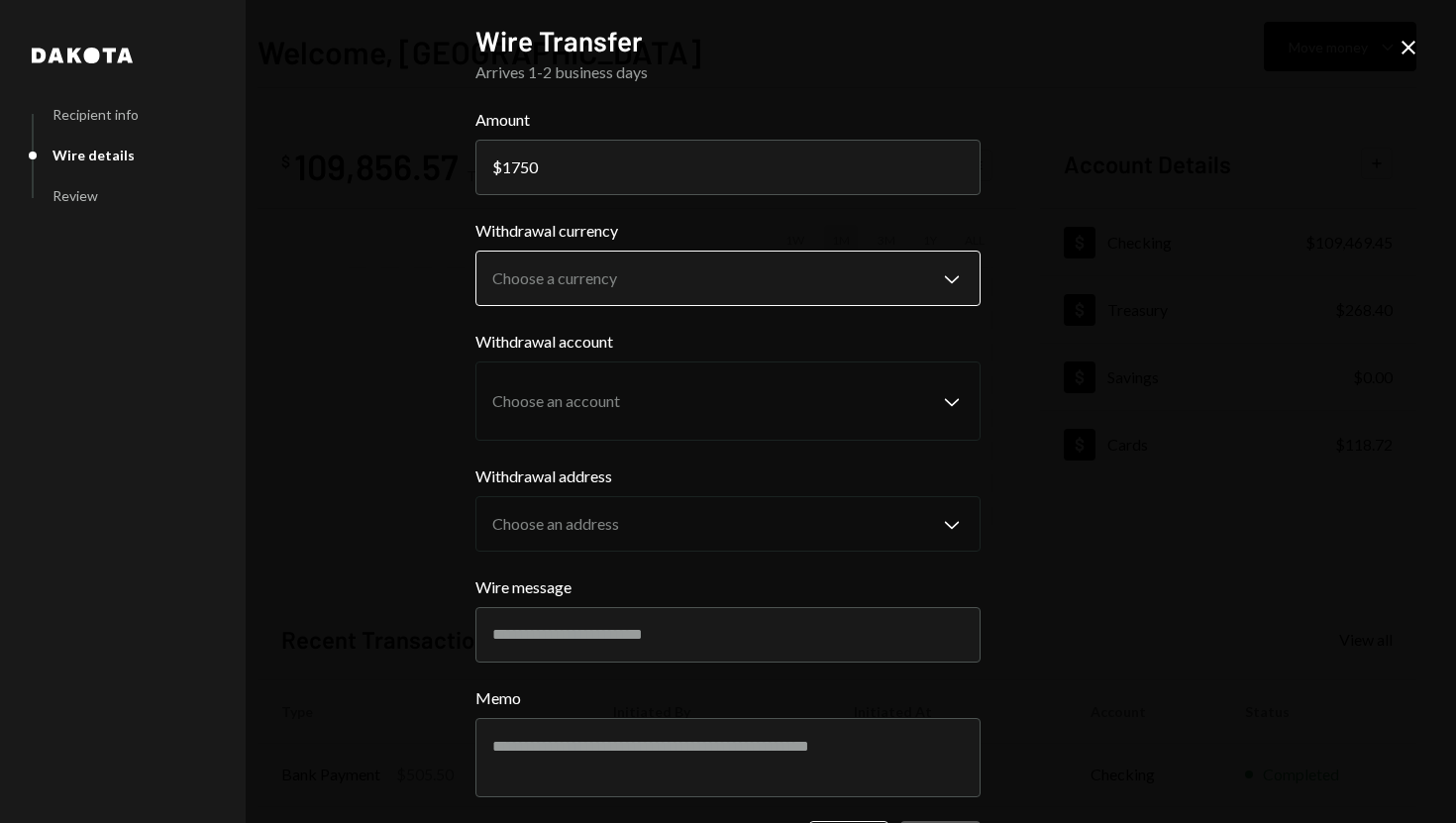 type on "1750" 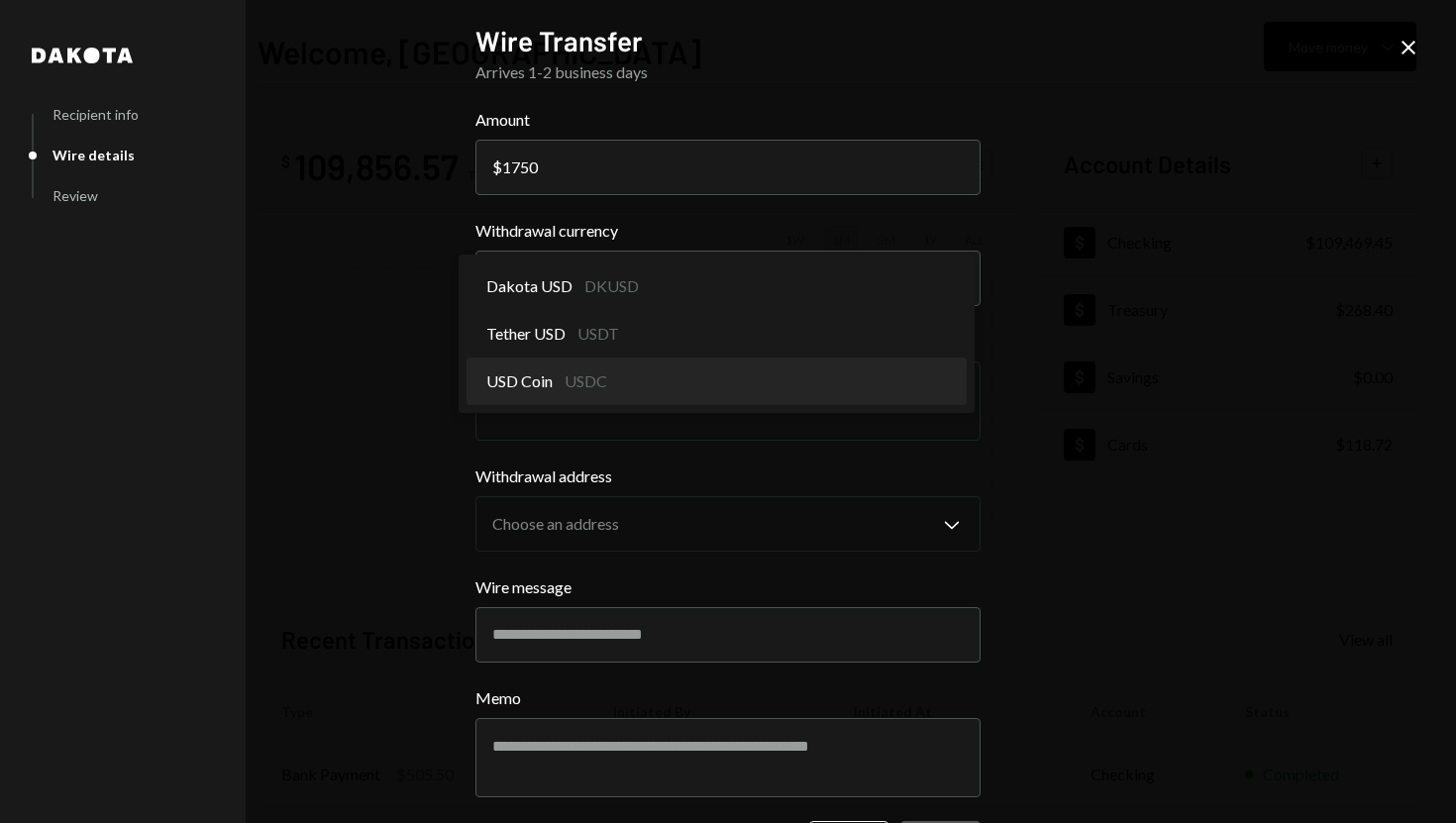 select on "****" 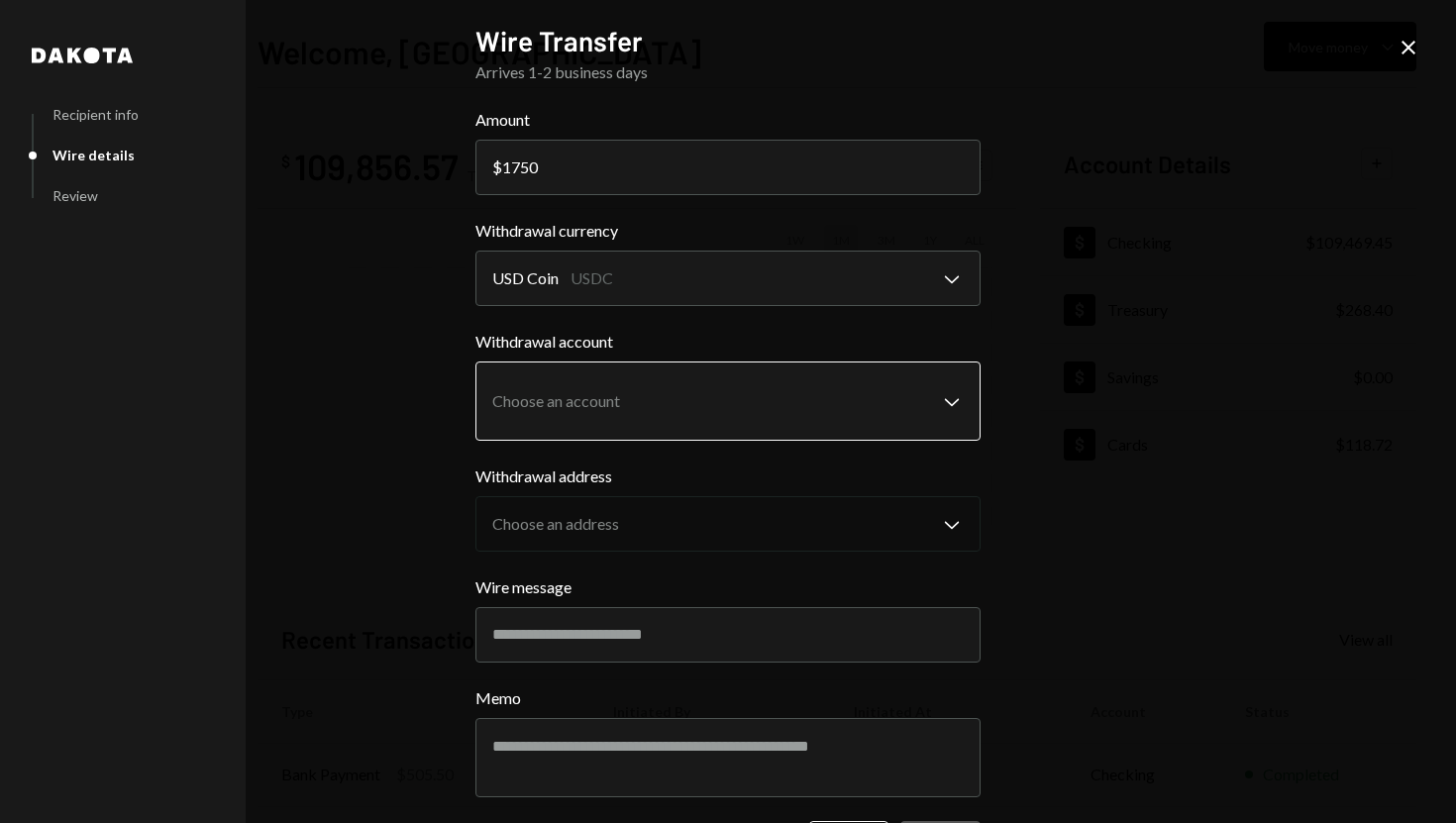 click on "S SPARK TECH HUB Caret Down Home Home Inbox Inbox Activities Transactions Accounts Accounts Caret Down Checking $109,469.45 Treasury $268.40 Savings $0.00 Cards $118.72 Dollar Rewards User Recipients Team Team Welcome, [PERSON_NAME] Move money Caret Down $ 109,856.57 Total Graph Accounts 1W 1M 3M 1Y ALL Account Details Plus Dollar Checking $109,469.45 Dollar Treasury $268.40 Dollar Savings $0.00 Dollar Cards $118.72 Recent Transactions View all Type Initiated By Initiated At Account Status Bank Payment $505.50 [PERSON_NAME] [DATE] 3:29 PM Checking Completed Withdrawal 30,000  USDC [PERSON_NAME] [DATE] 2:11 PM Checking Completed Withdrawal 25,000  USDC [PERSON_NAME] [DATE] 11:15 AM Checking Completed Bank Payment $15,453.35 [PERSON_NAME] [DATE] 11:14 AM Checking Completed Bank Payment $12,783.00 [PERSON_NAME] [DATE] 11:12 AM Checking Completed /dashboard   Dakota Recipient info Wire details Review Wire Transfer Arrives 1-2 business days Amount $ 1750 Withdrawal currency USD Coin USDC ********" at bounding box center [728, 411] 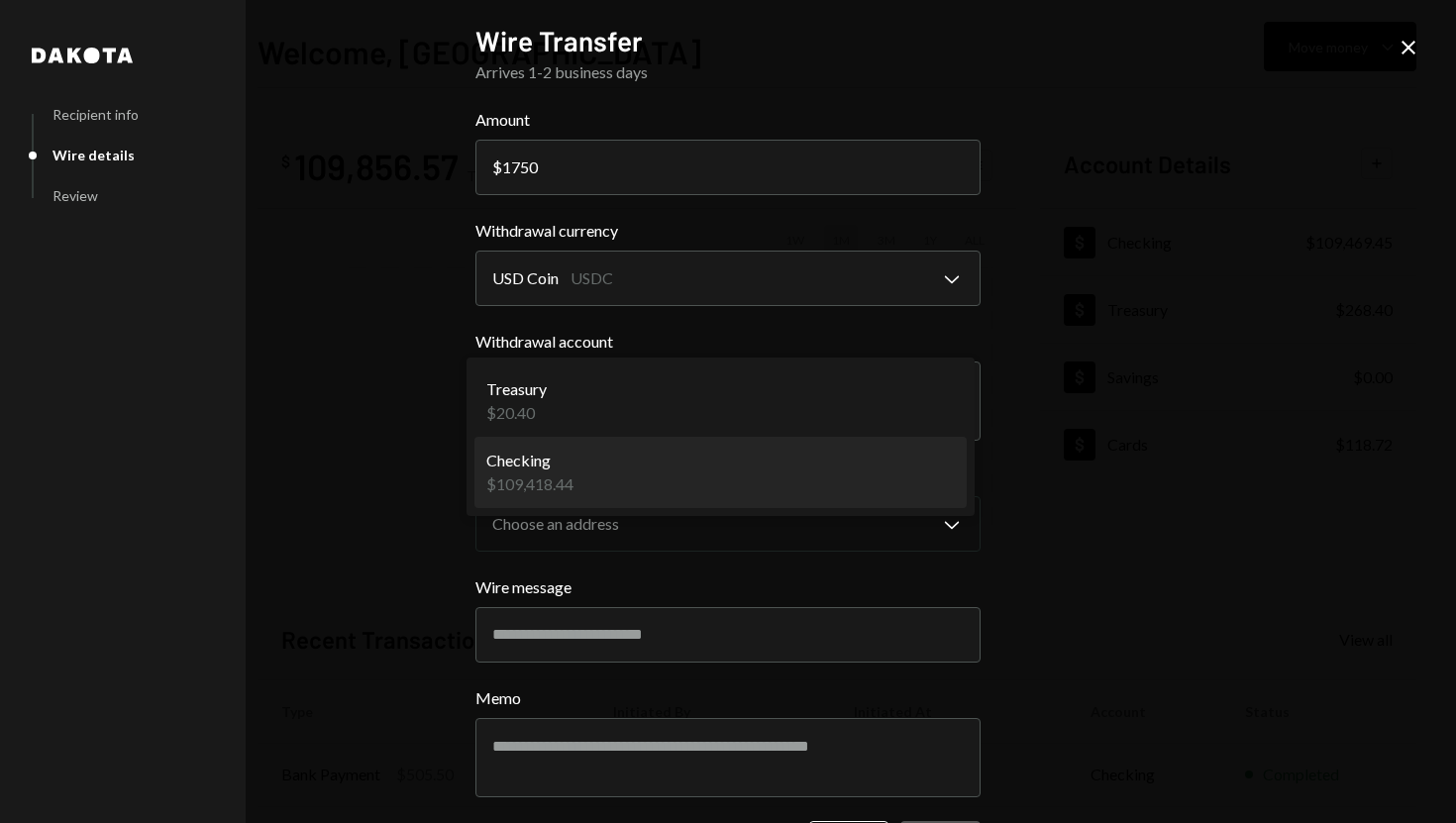 select on "**********" 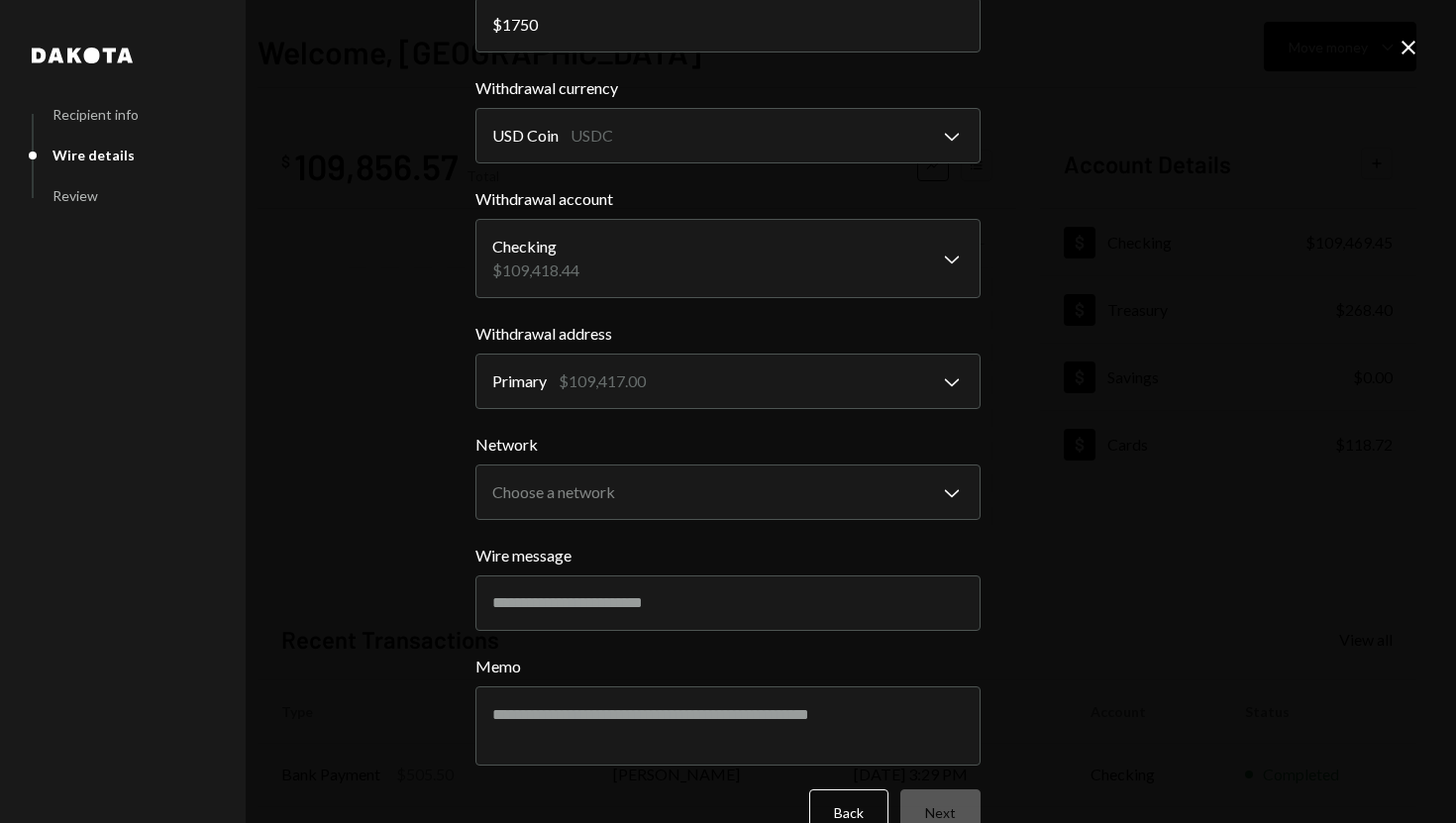 scroll, scrollTop: 169, scrollLeft: 0, axis: vertical 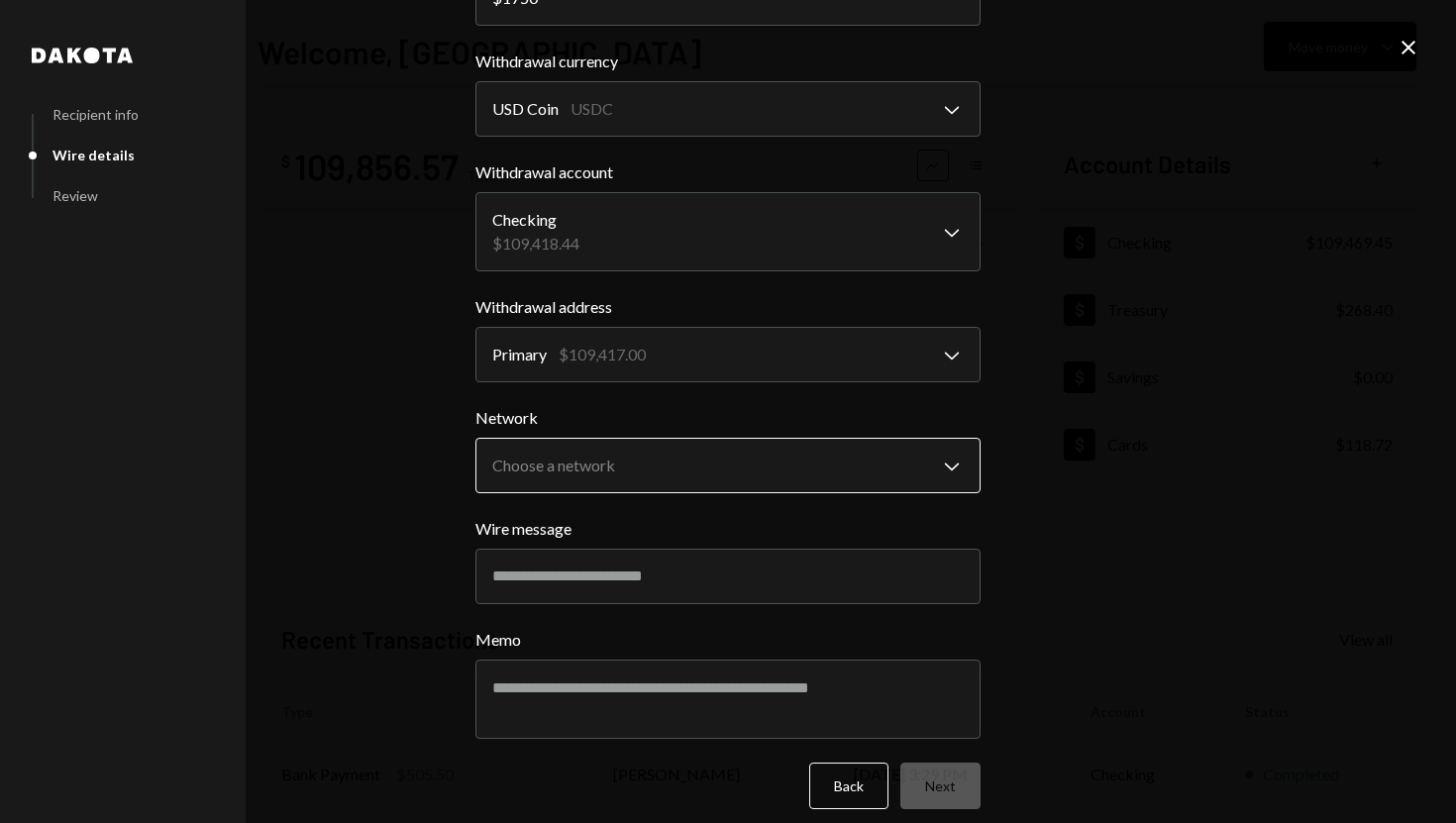 click on "S SPARK TECH HUB Caret Down Home Home Inbox Inbox Activities Transactions Accounts Accounts Caret Down Checking $109,469.45 Treasury $268.40 Savings $0.00 Cards $118.72 Dollar Rewards User Recipients Team Team Welcome, [PERSON_NAME] Move money Caret Down $ 109,856.57 Total Graph Accounts 1W 1M 3M 1Y ALL Account Details Plus Dollar Checking $109,469.45 Dollar Treasury $268.40 Dollar Savings $0.00 Dollar Cards $118.72 Recent Transactions View all Type Initiated By Initiated At Account Status Bank Payment $505.50 [PERSON_NAME] [DATE] 3:29 PM Checking Completed Withdrawal 30,000  USDC [PERSON_NAME] [DATE] 2:11 PM Checking Completed Withdrawal 25,000  USDC [PERSON_NAME] [DATE] 11:15 AM Checking Completed Bank Payment $15,453.35 [PERSON_NAME] [DATE] 11:14 AM Checking Completed Bank Payment $12,783.00 [PERSON_NAME] [DATE] 11:12 AM Checking Completed /dashboard   Dakota Recipient info Wire details Review Wire Transfer Arrives 1-2 business days Amount $ 1750 Withdrawal currency USD Coin USDC ********" at bounding box center (728, 411) 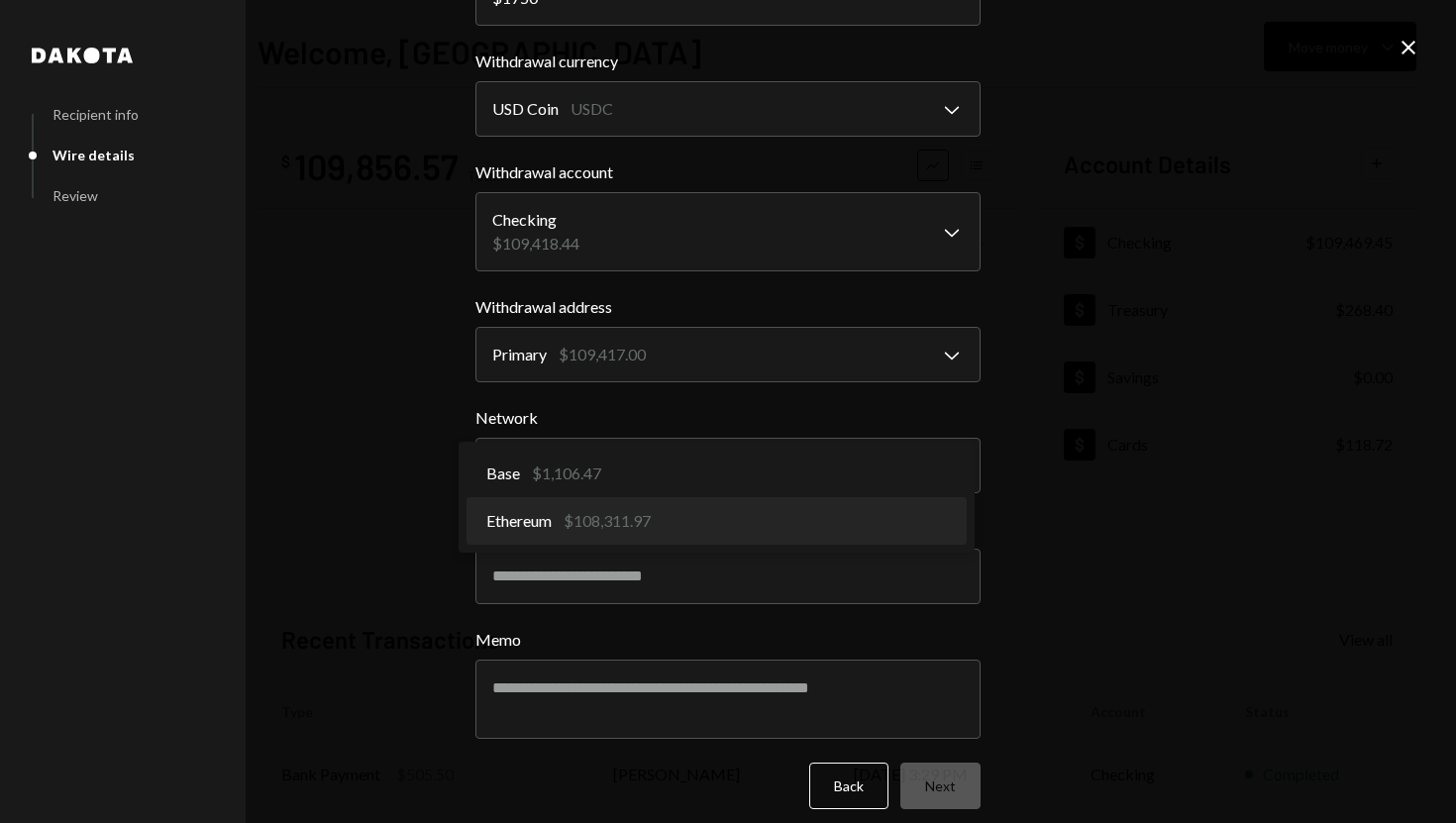 select on "**********" 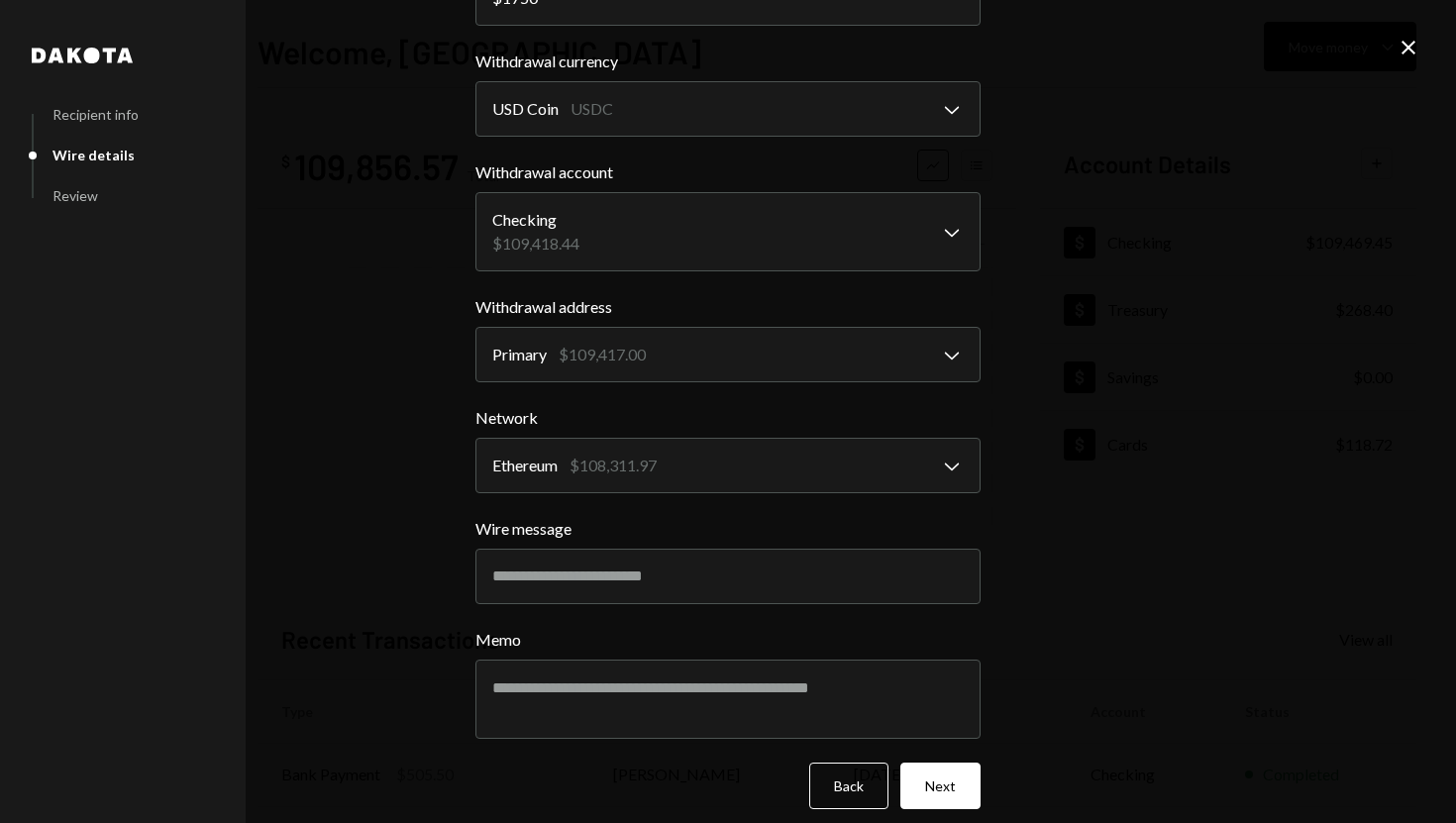 scroll, scrollTop: 186, scrollLeft: 0, axis: vertical 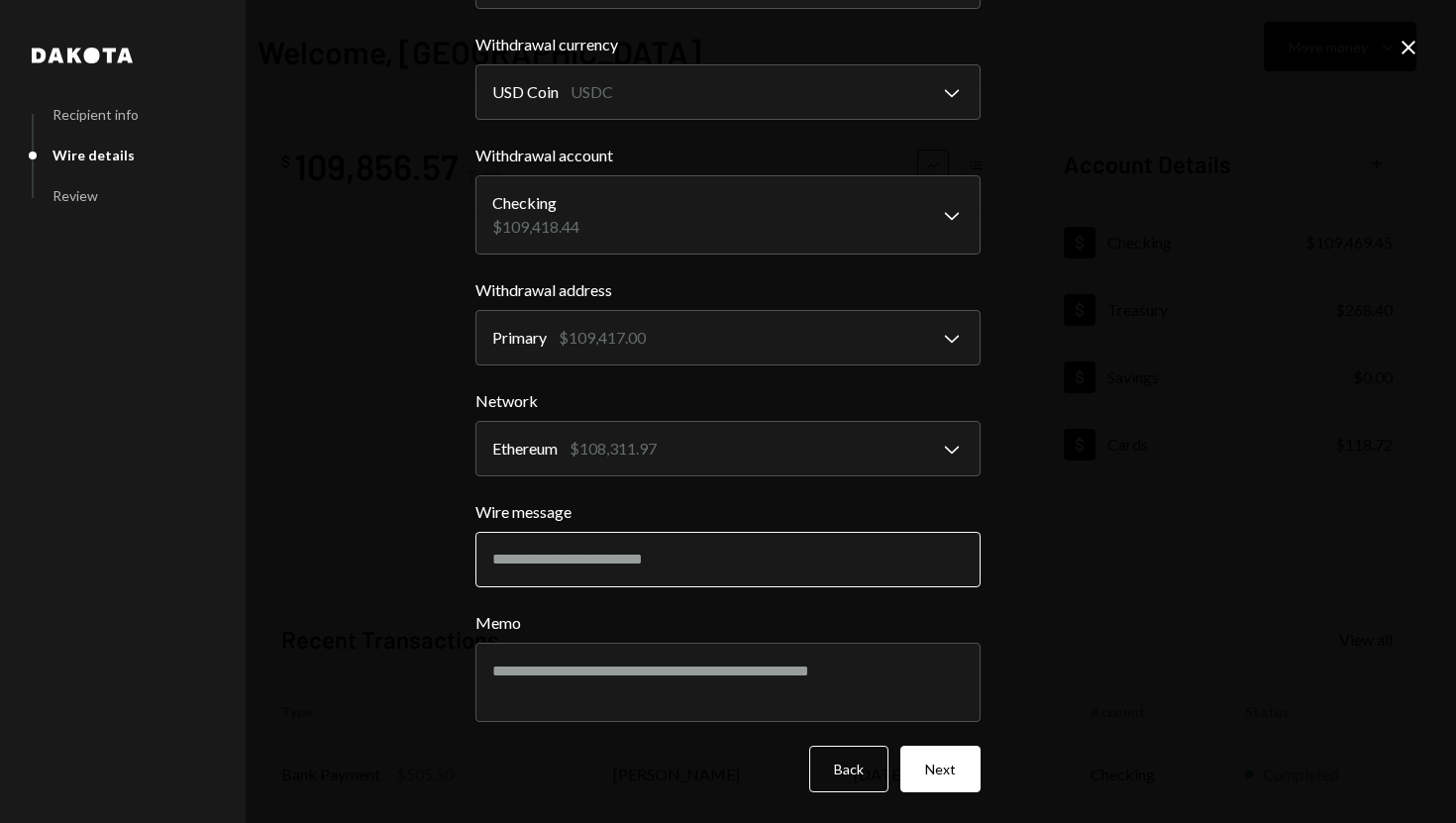 click on "Wire message" at bounding box center [728, 560] 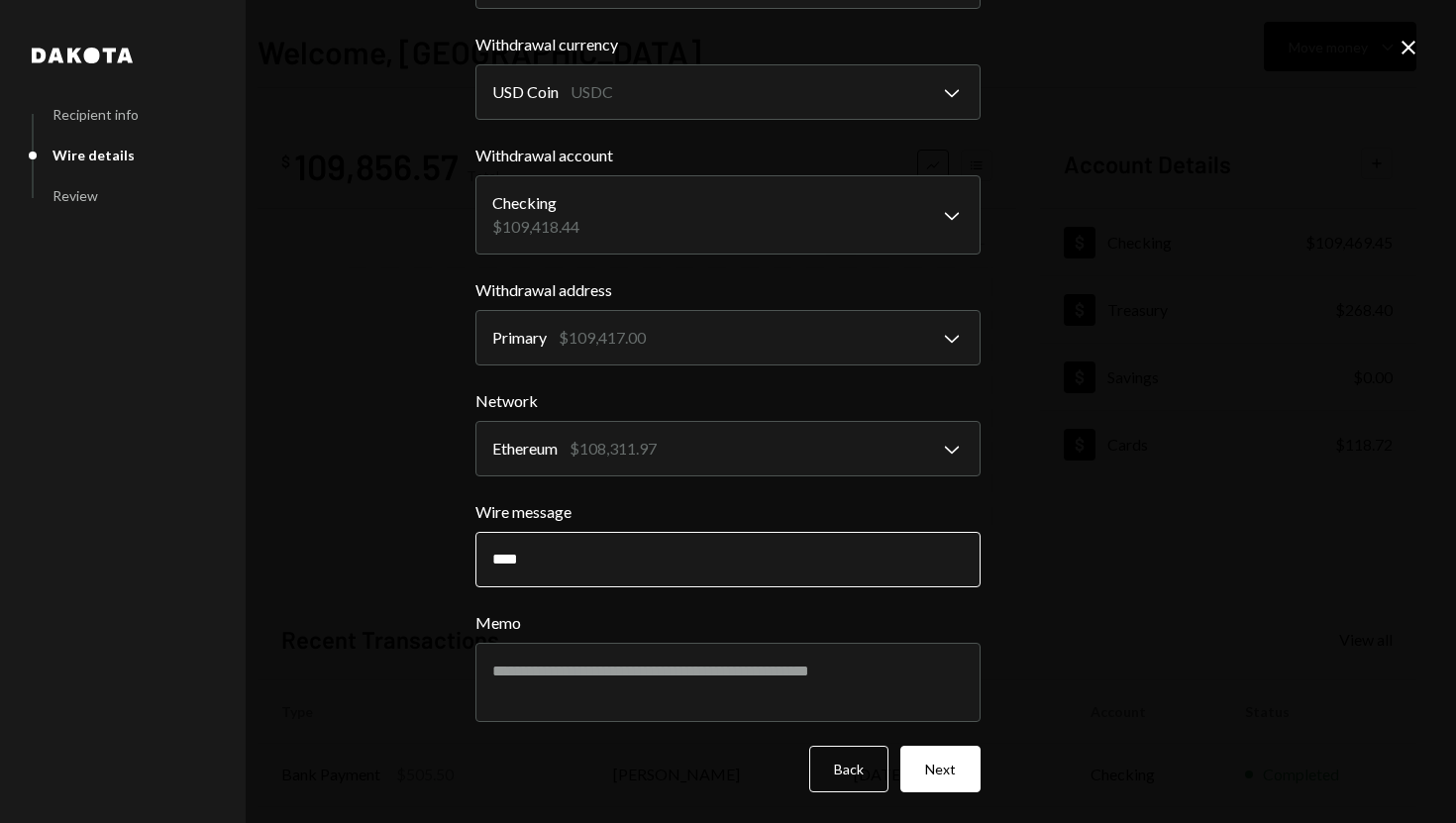 paste on "**********" 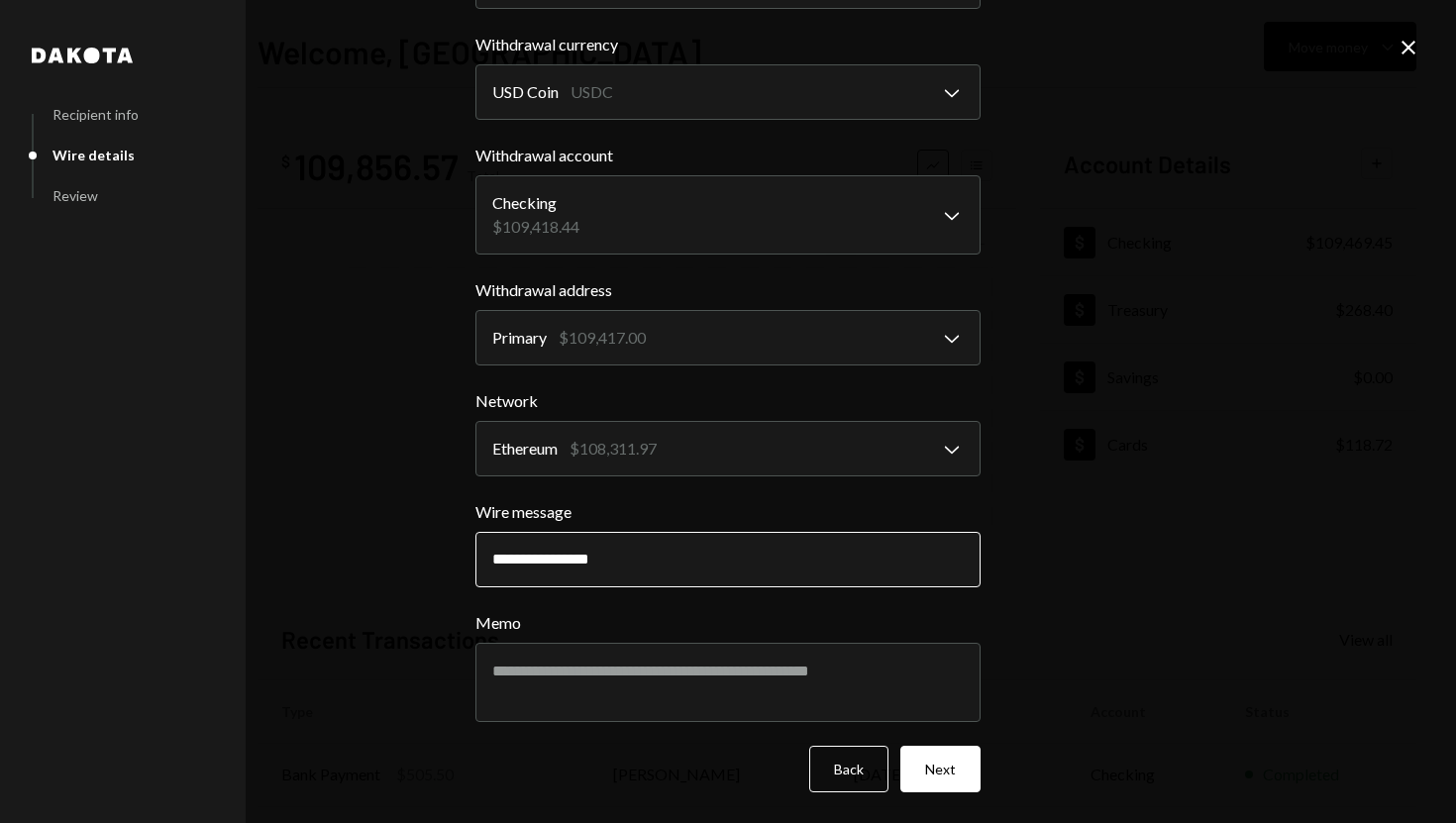 click on "**********" at bounding box center (728, 560) 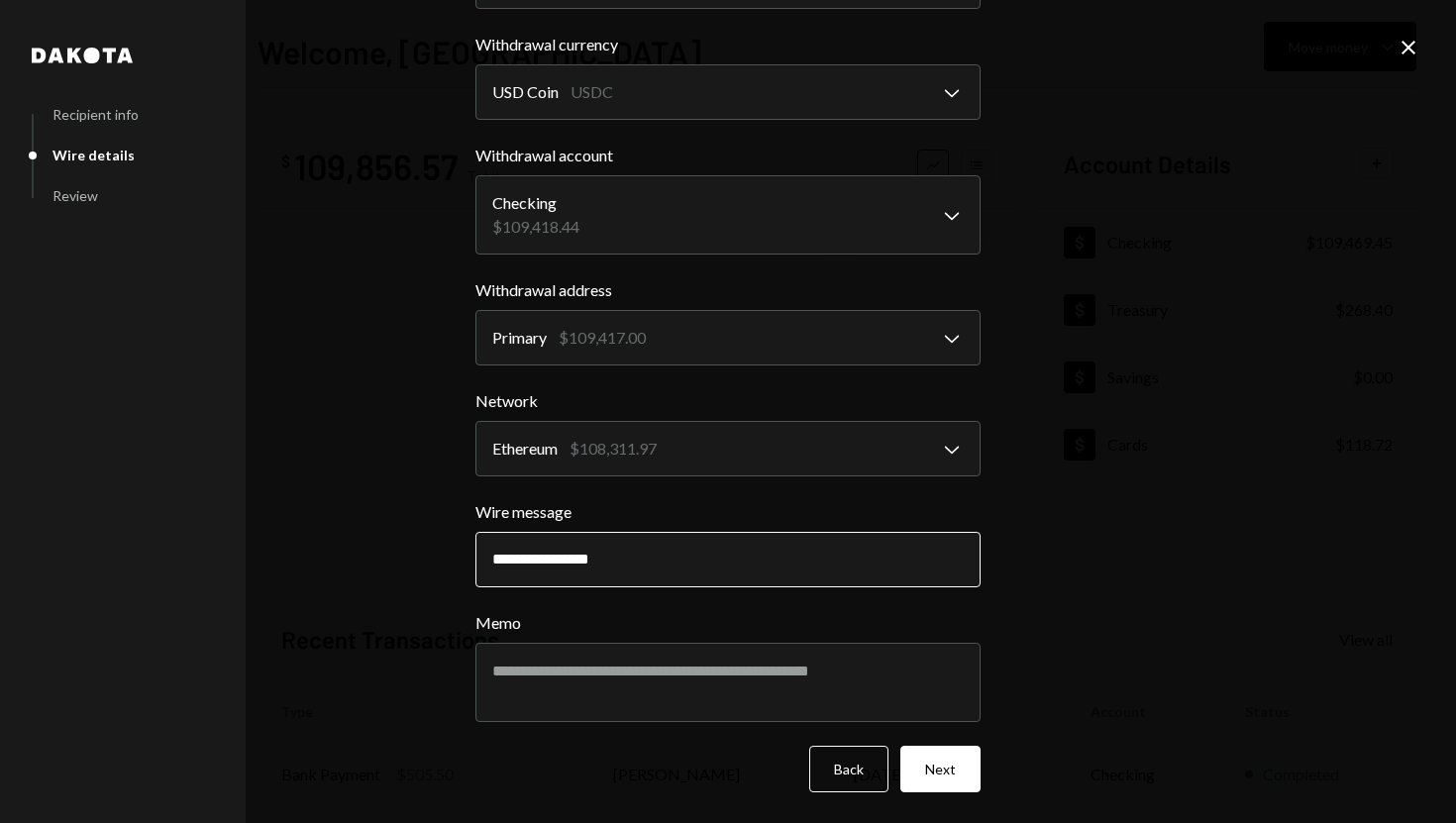 click on "**********" at bounding box center (728, 560) 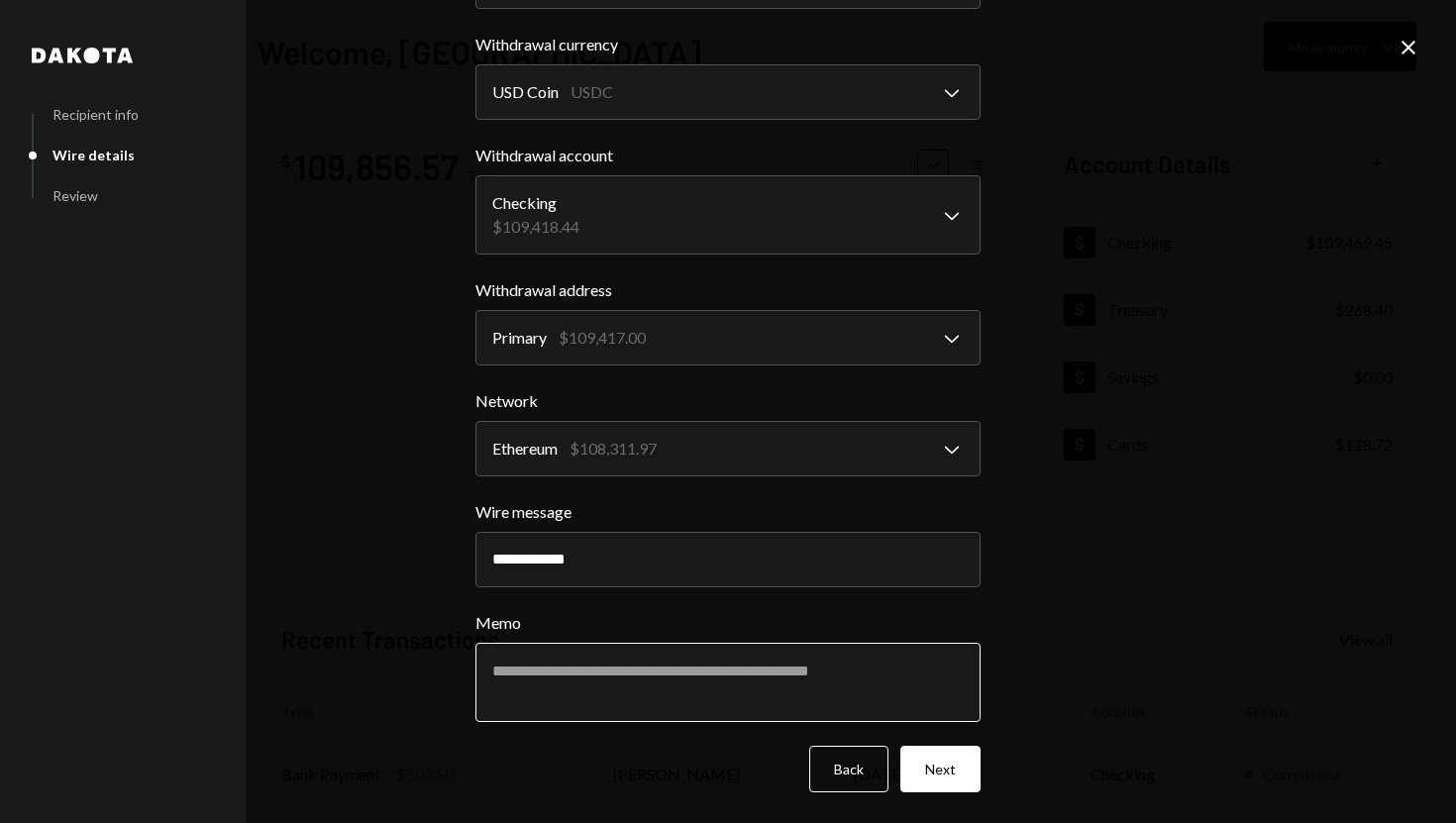 type on "**********" 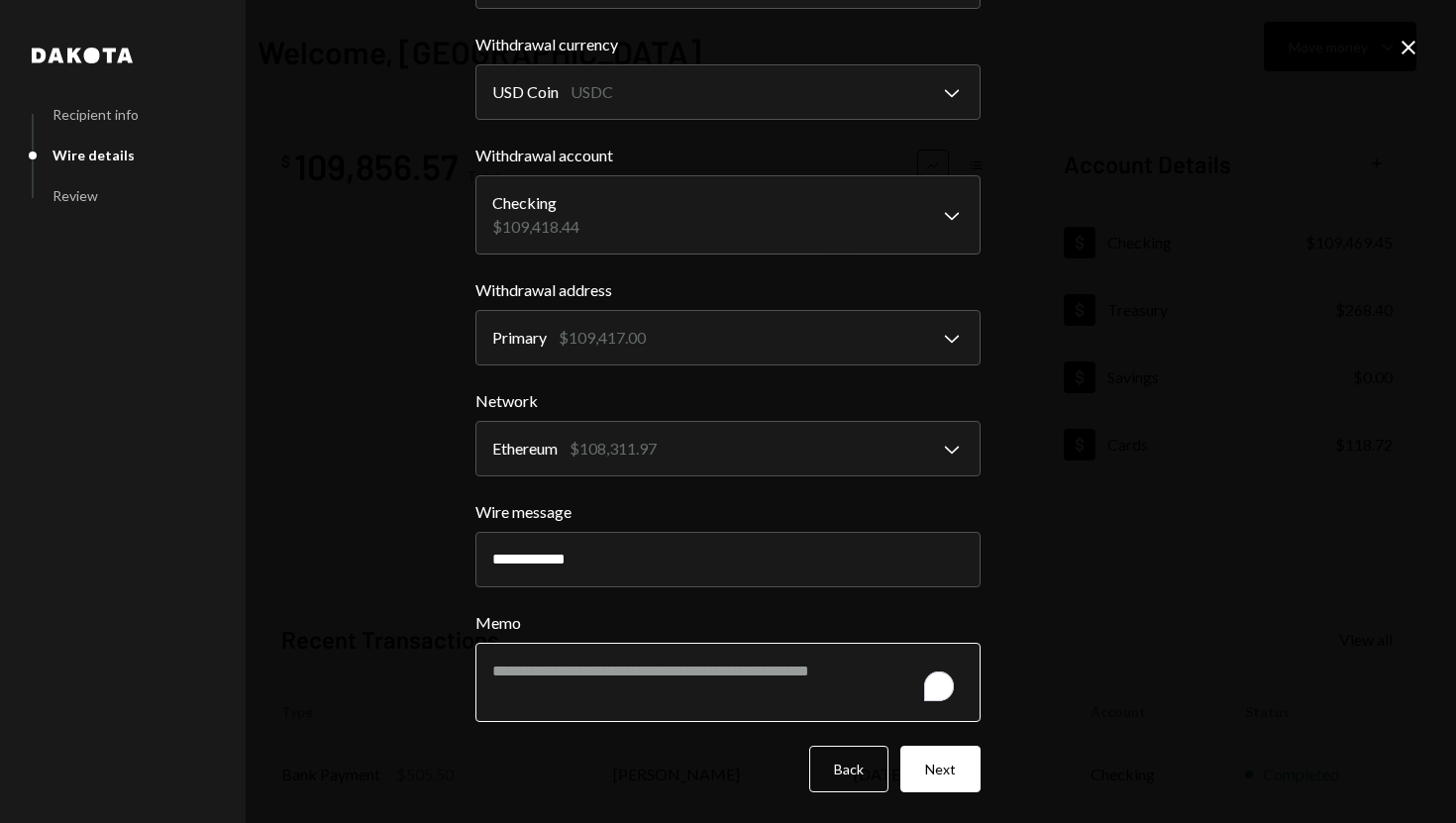 paste on "**********" 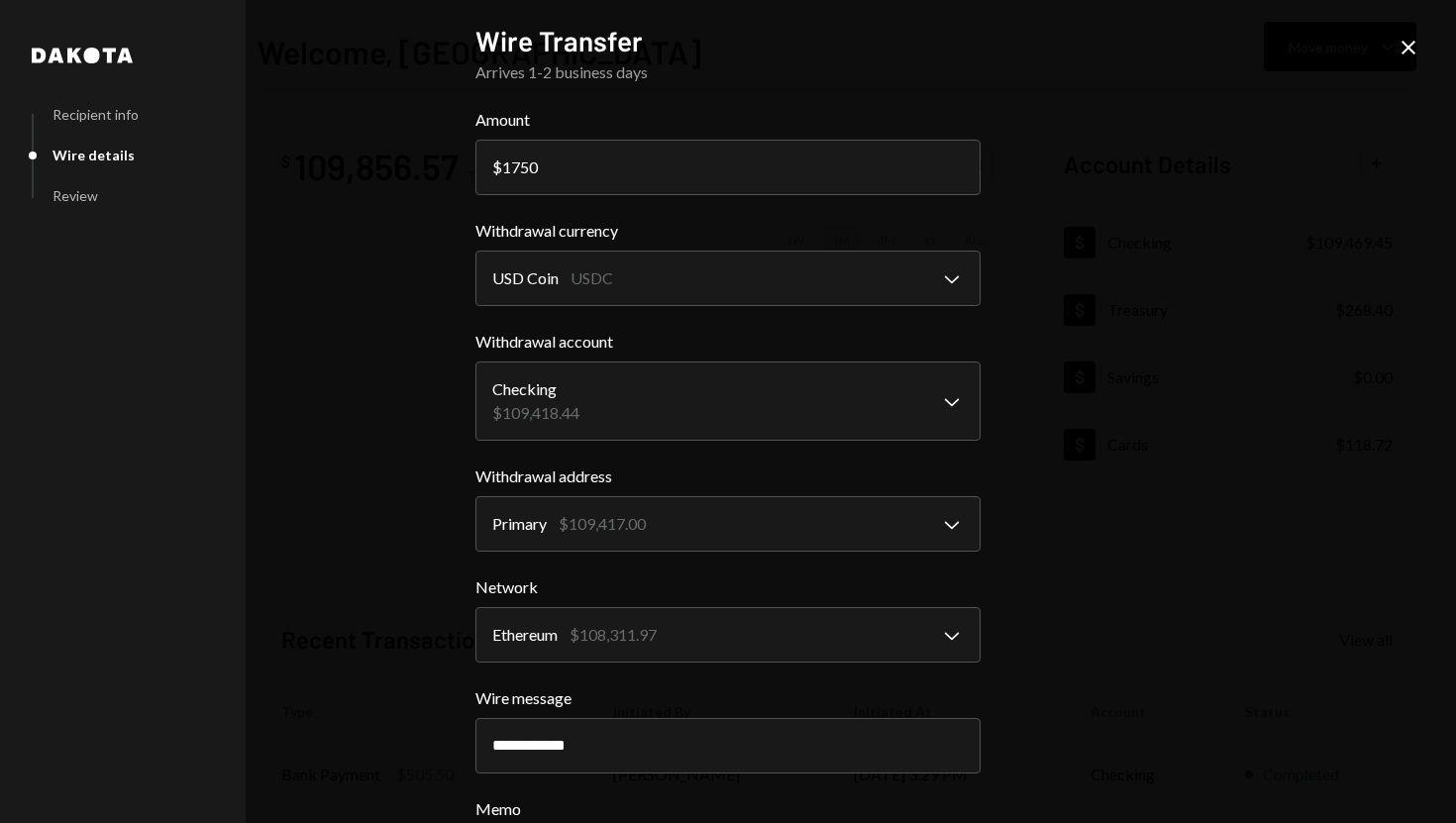 scroll, scrollTop: 186, scrollLeft: 0, axis: vertical 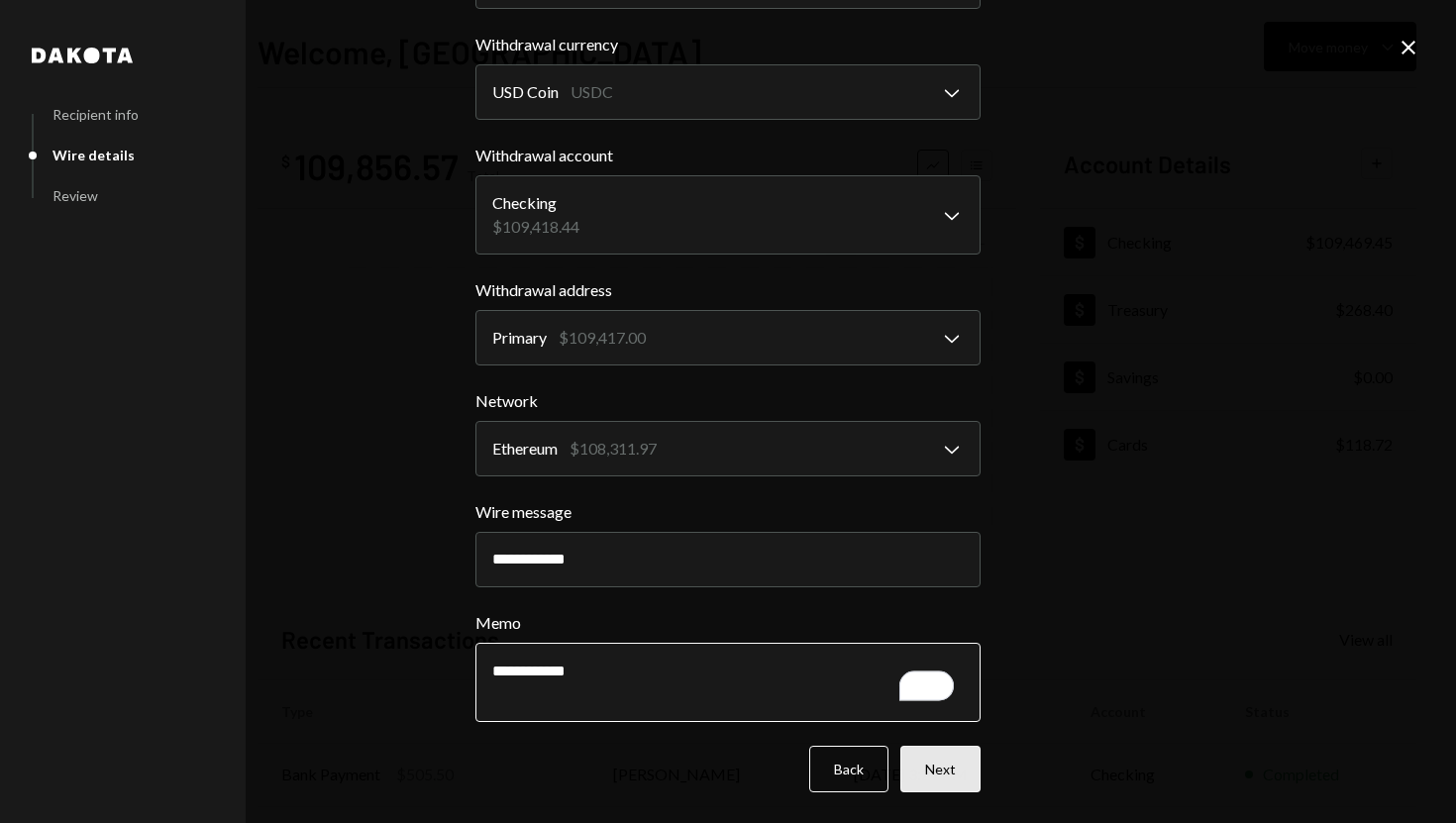 type on "**********" 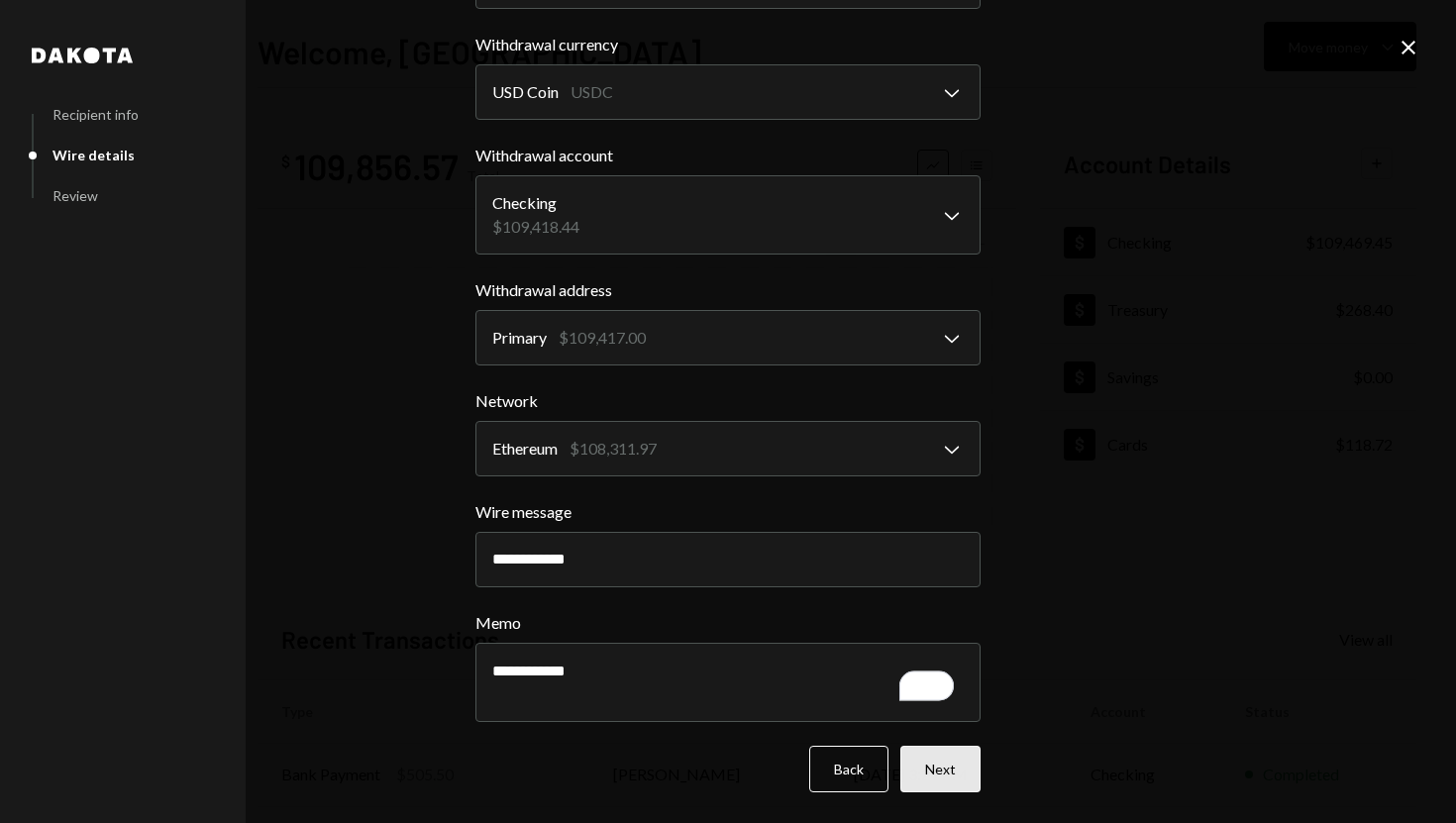 click on "Next" at bounding box center (940, 769) 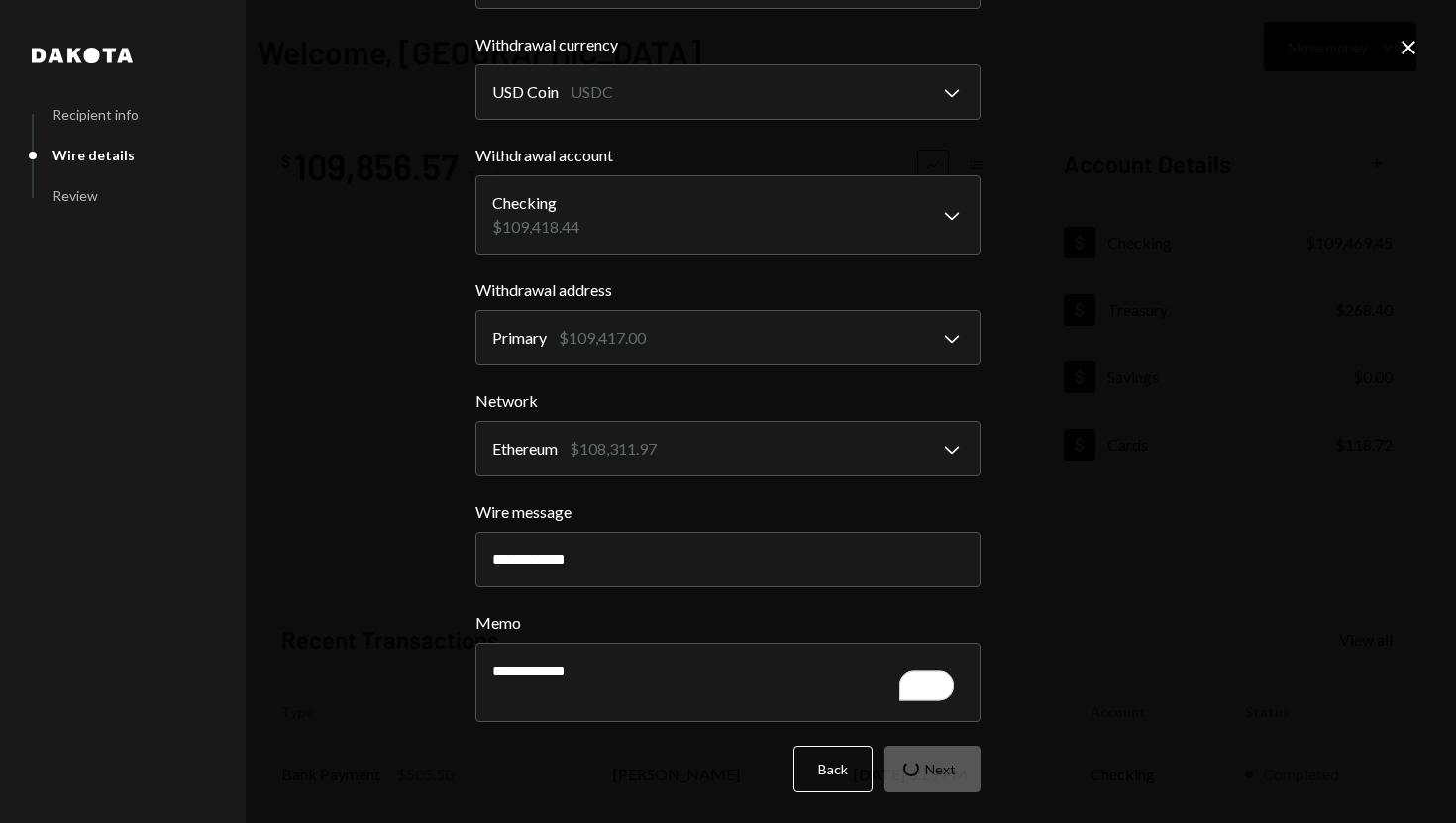 scroll, scrollTop: 0, scrollLeft: 0, axis: both 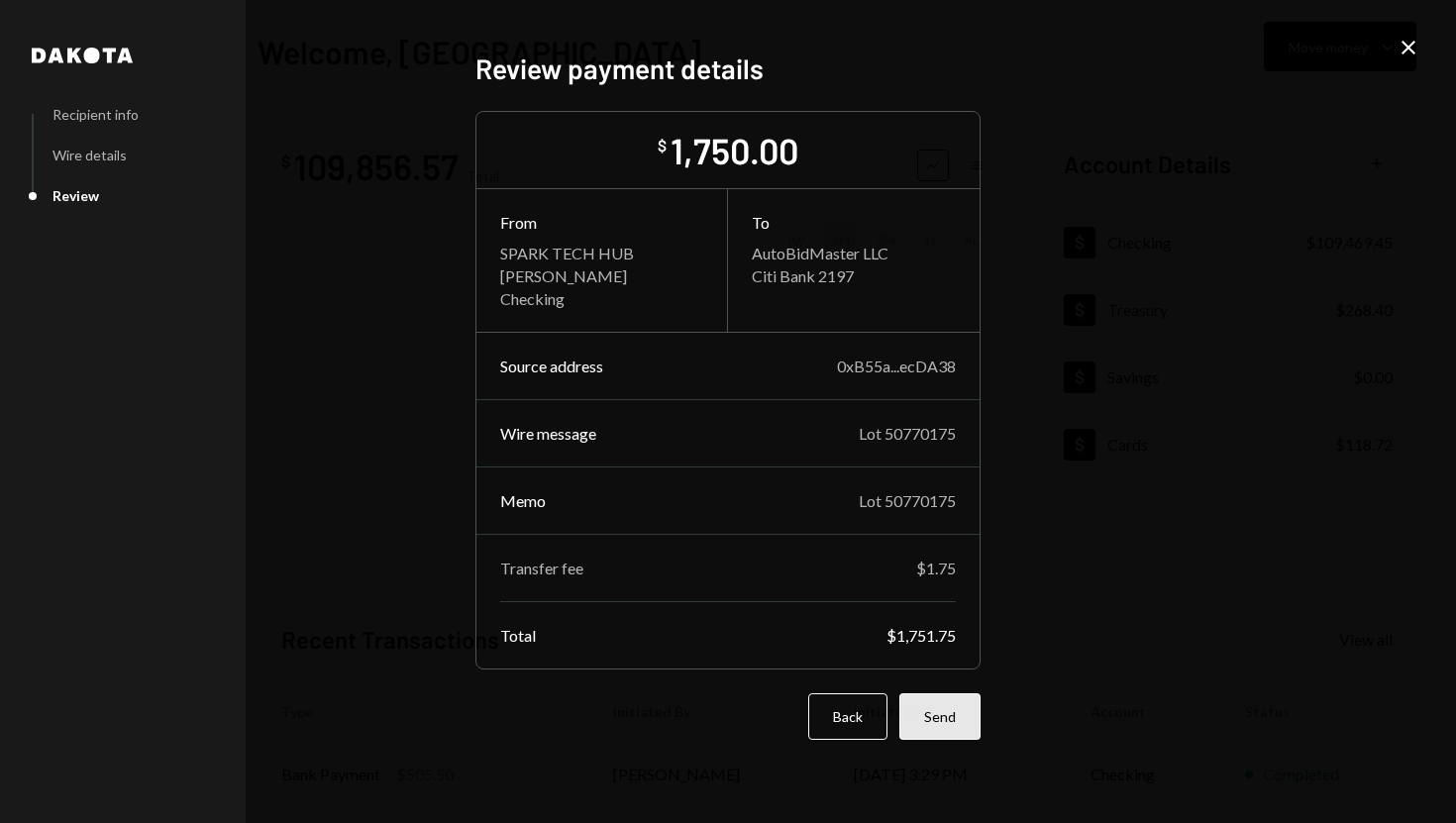 click on "Send" at bounding box center [940, 716] 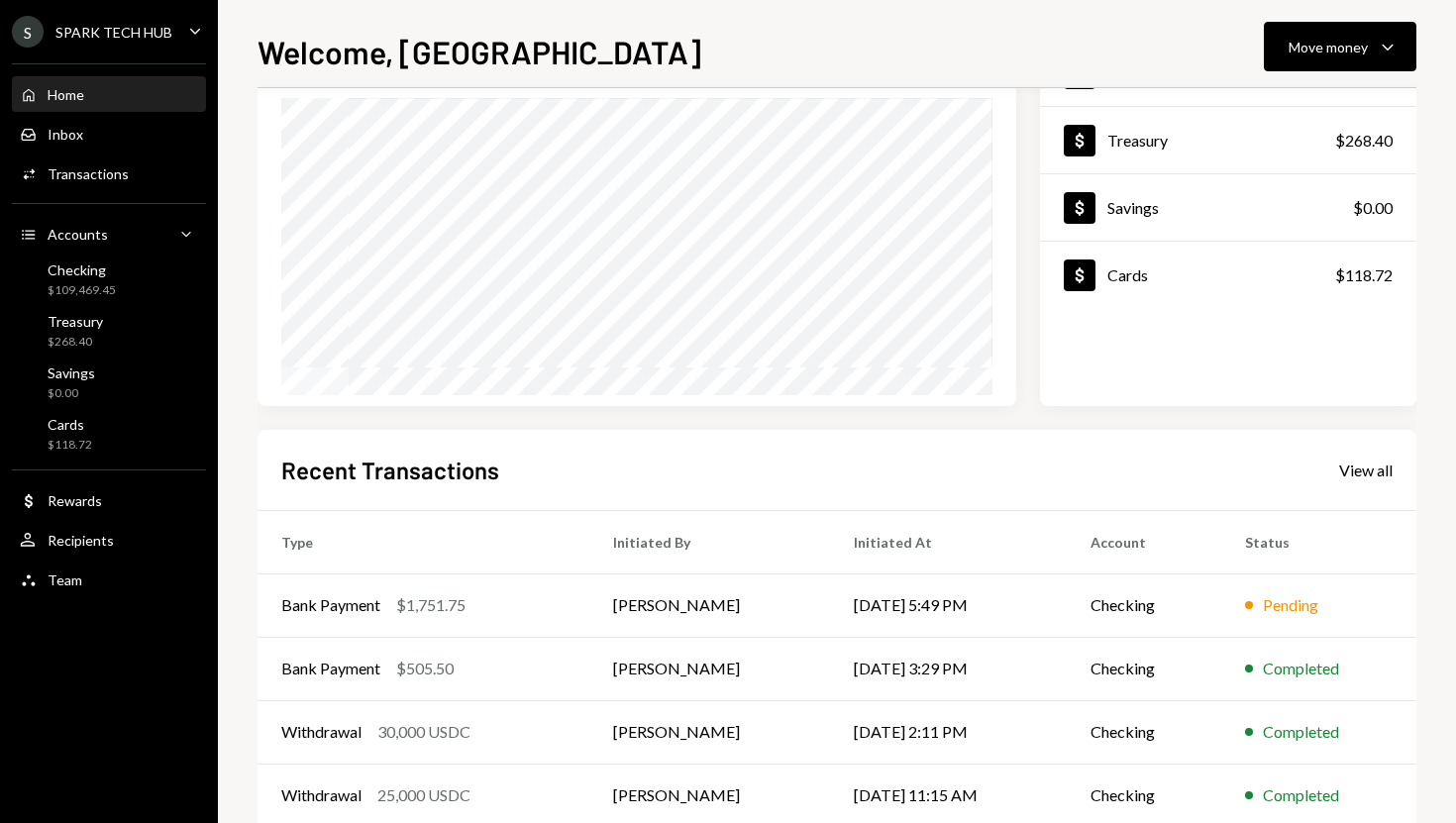 scroll, scrollTop: 179, scrollLeft: 0, axis: vertical 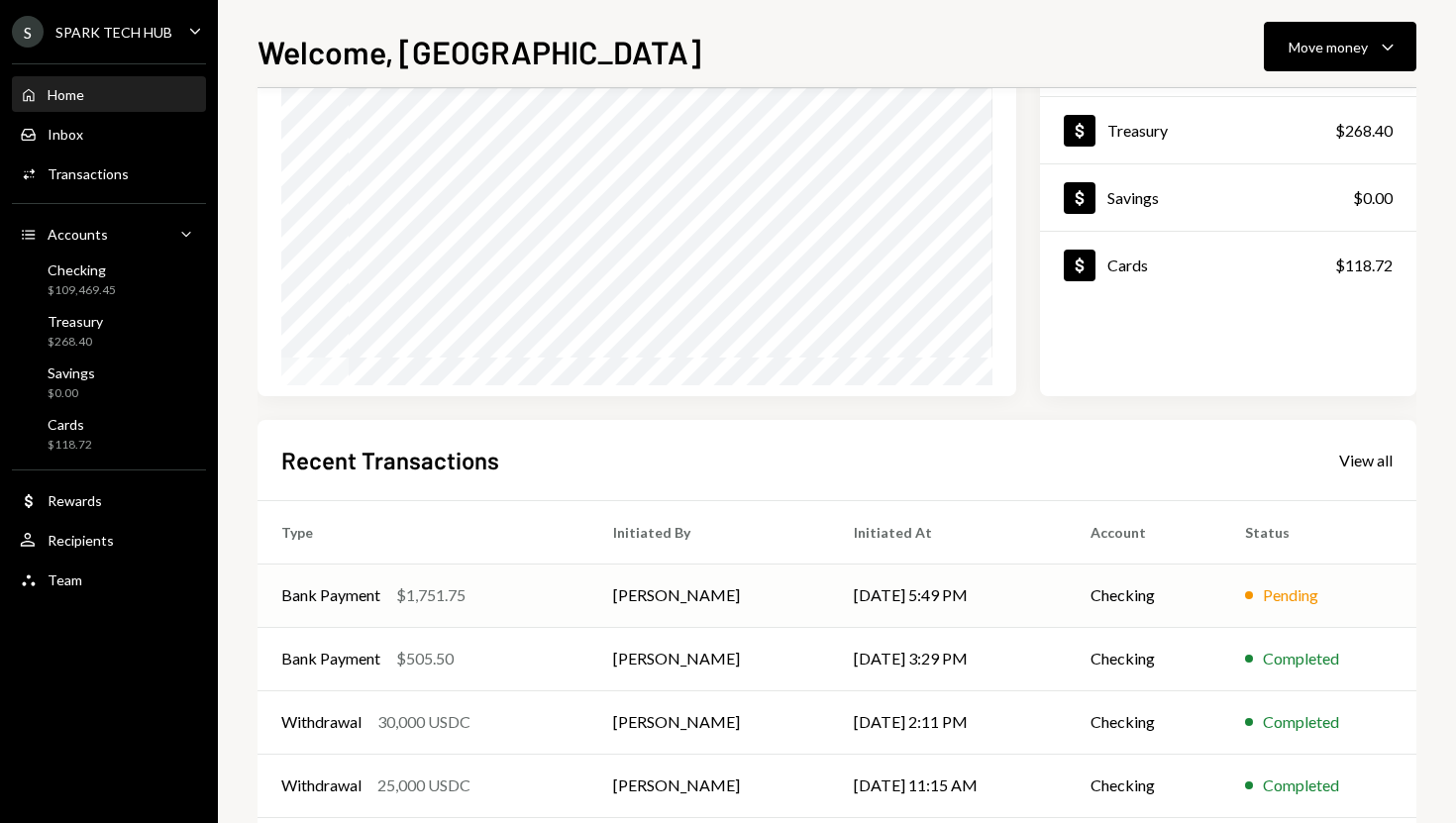 click on "$1,751.75" at bounding box center (431, 595) 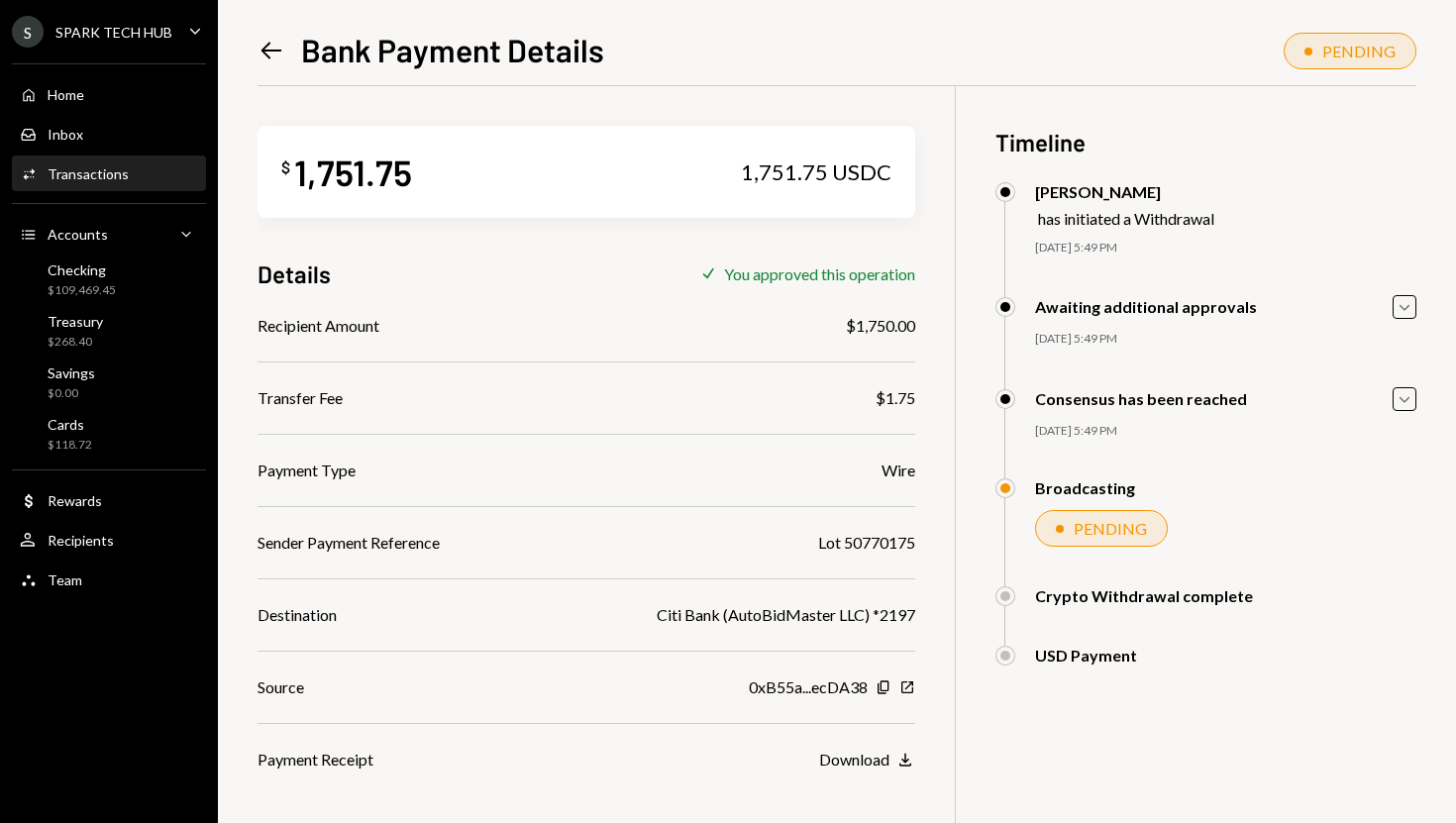 click on "1,751.75" at bounding box center [353, 171] 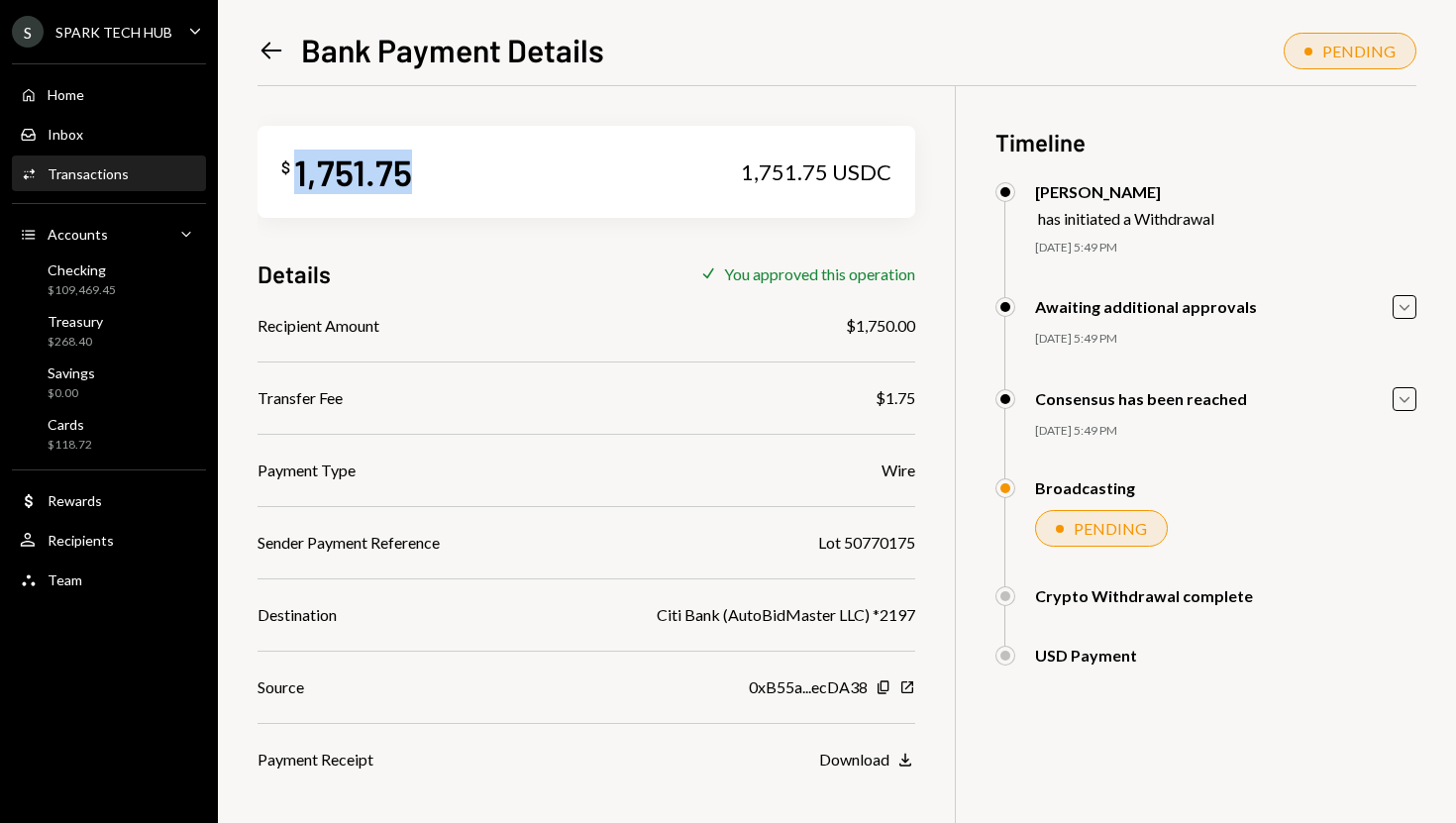 copy on "1,751.75" 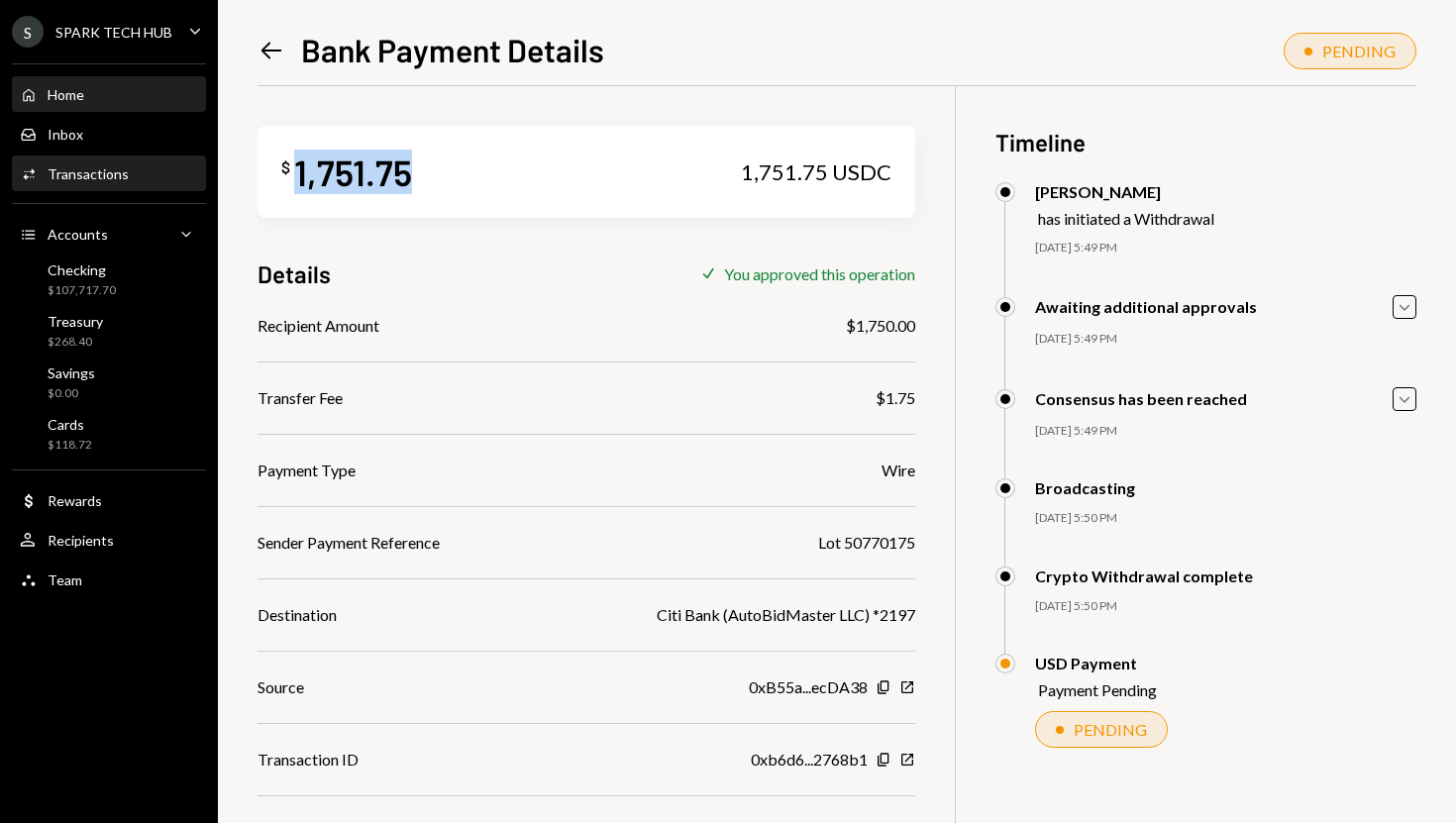 click on "Home Home" at bounding box center [109, 95] 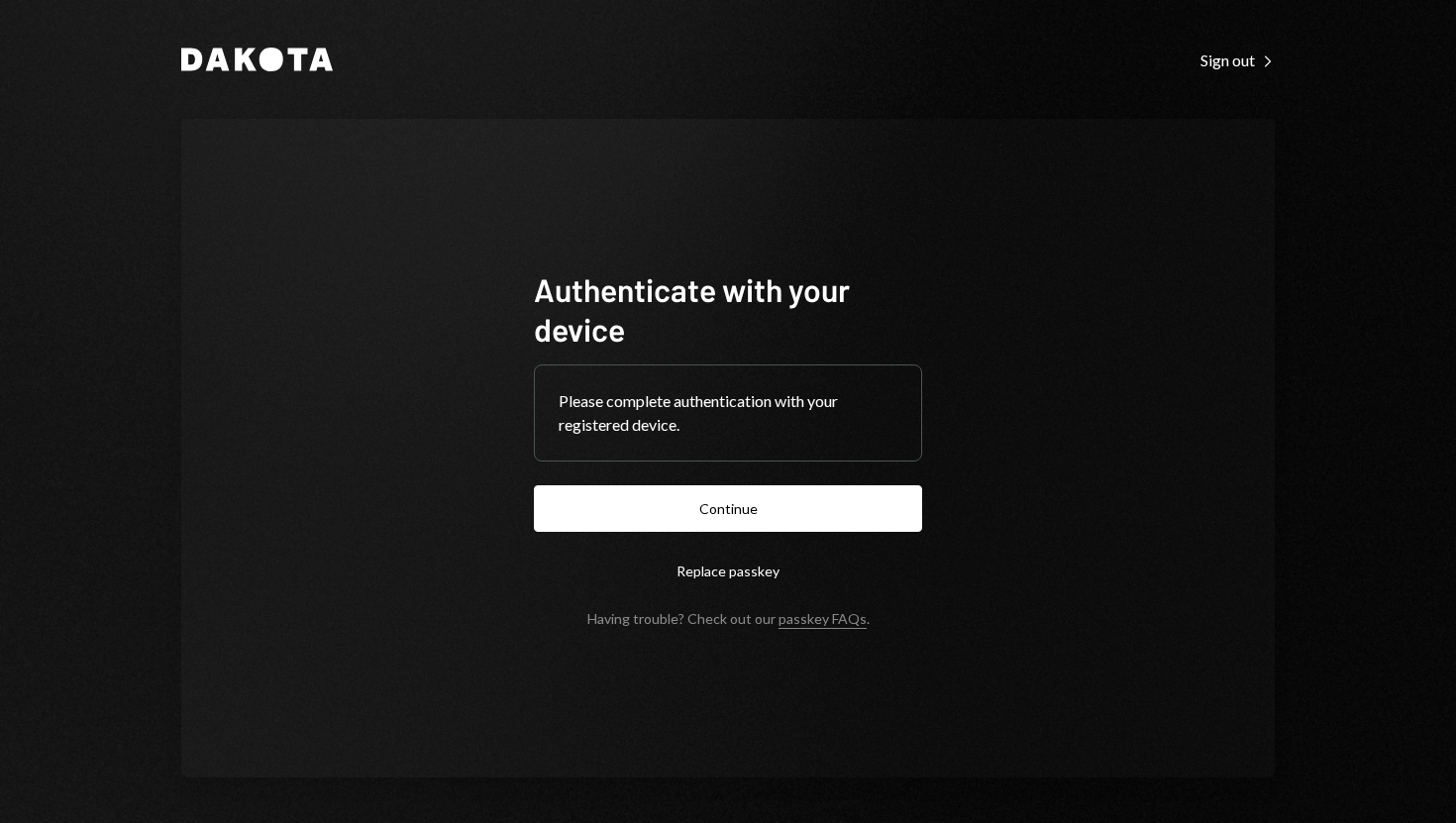 scroll, scrollTop: 0, scrollLeft: 0, axis: both 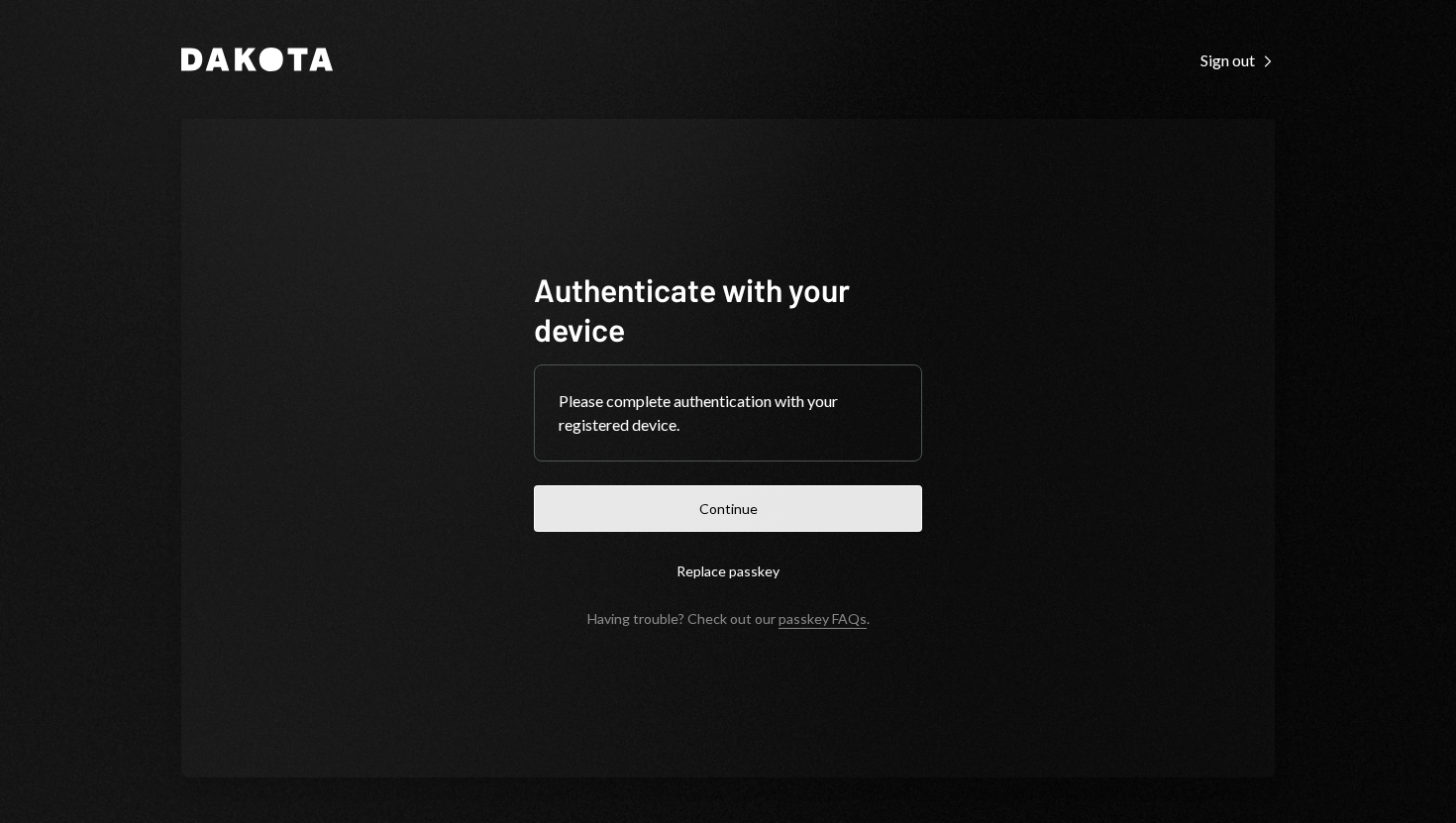 click on "Continue" at bounding box center [728, 508] 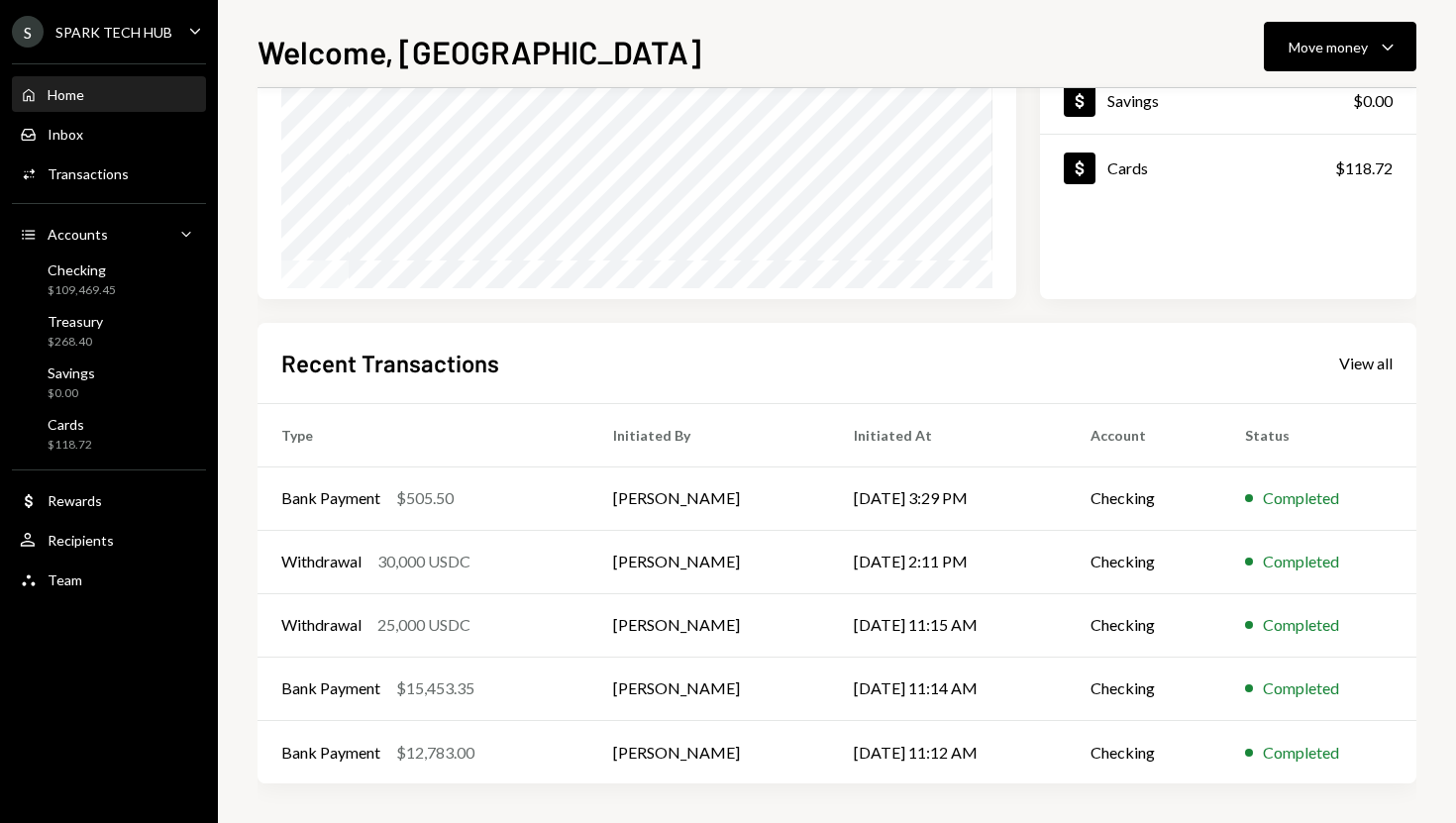 scroll, scrollTop: 224, scrollLeft: 0, axis: vertical 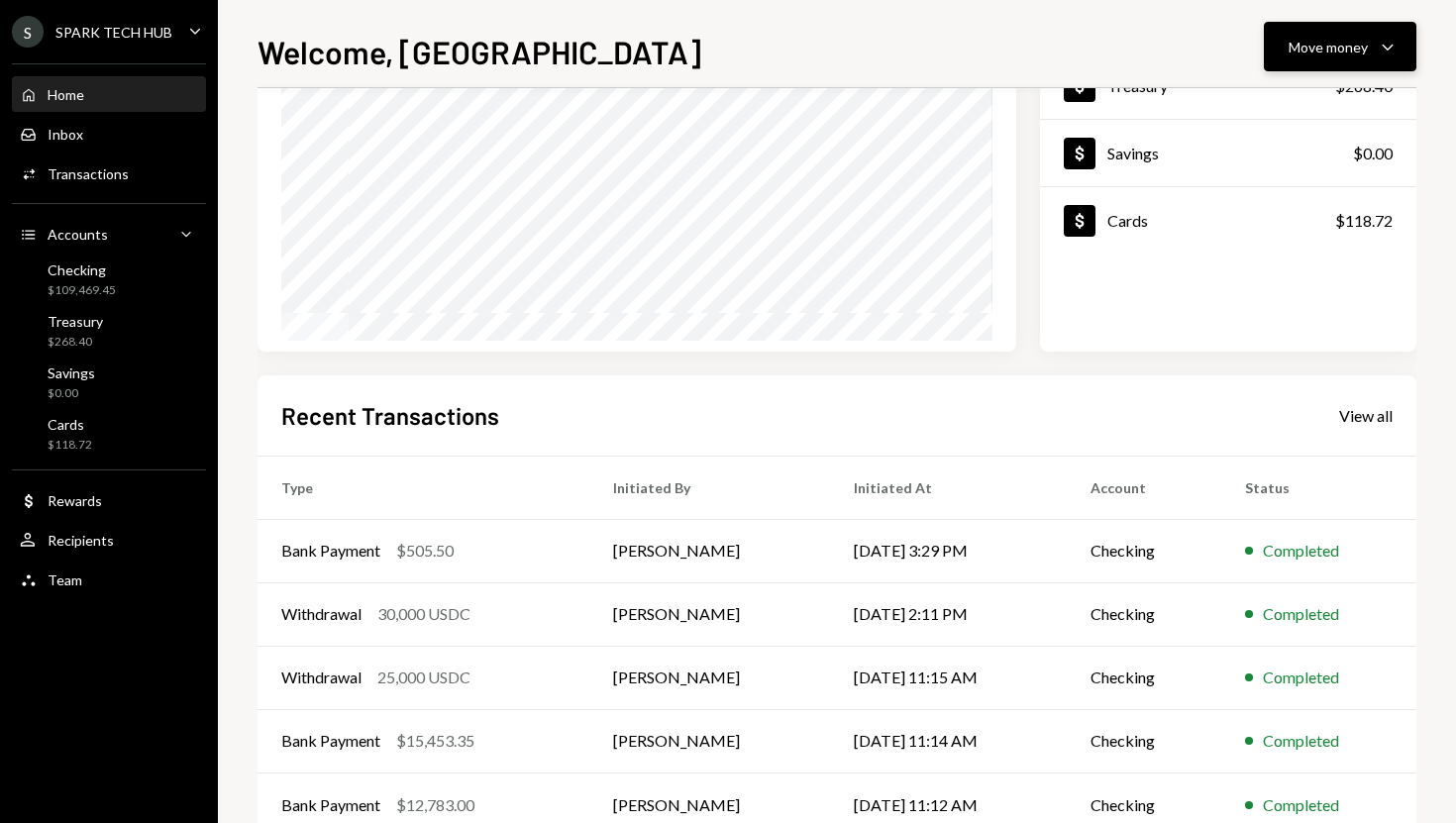 click on "Move money" at bounding box center (1328, 47) 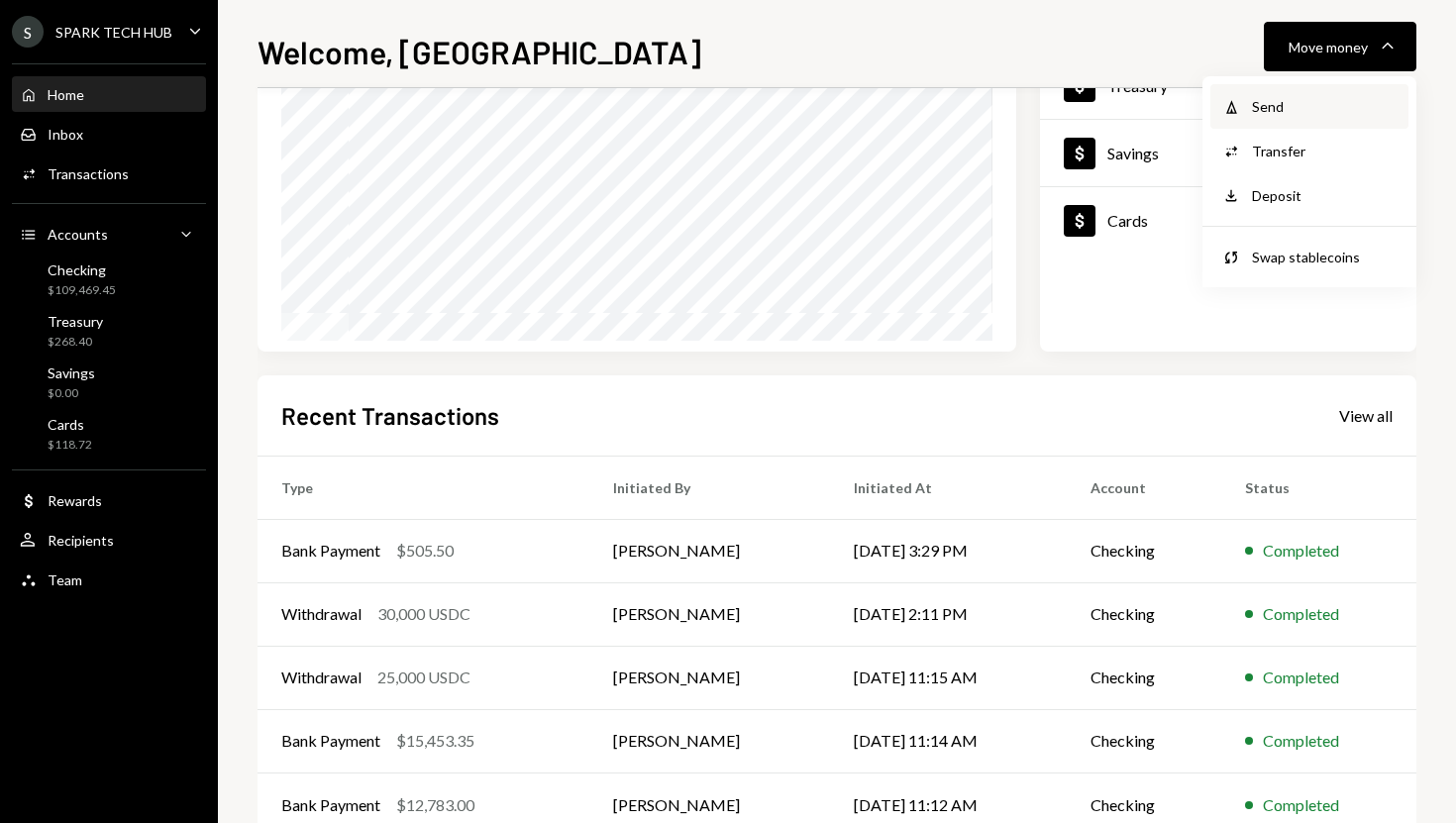 click on "Send" at bounding box center (1324, 106) 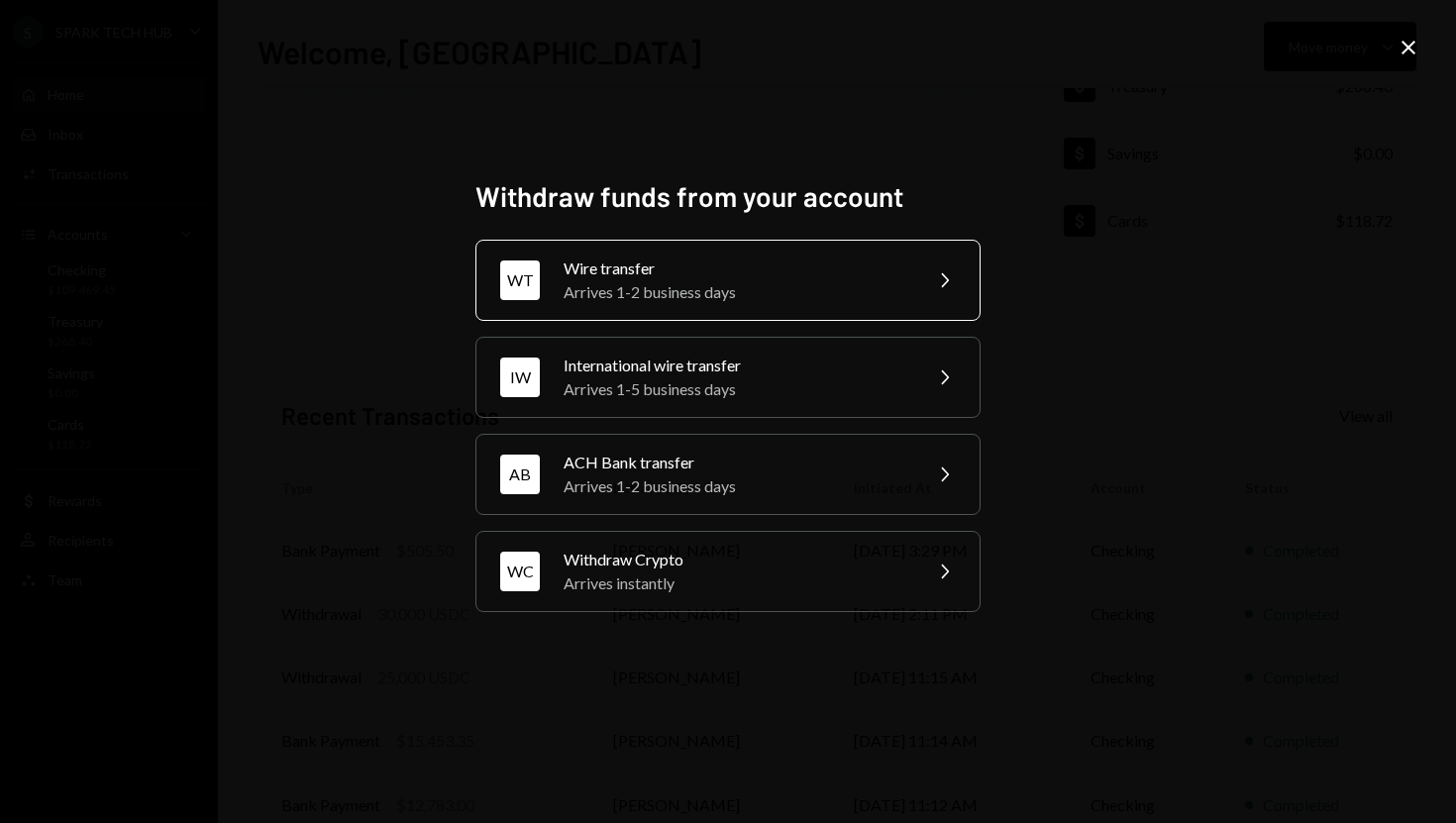click on "Wire transfer" at bounding box center [736, 268] 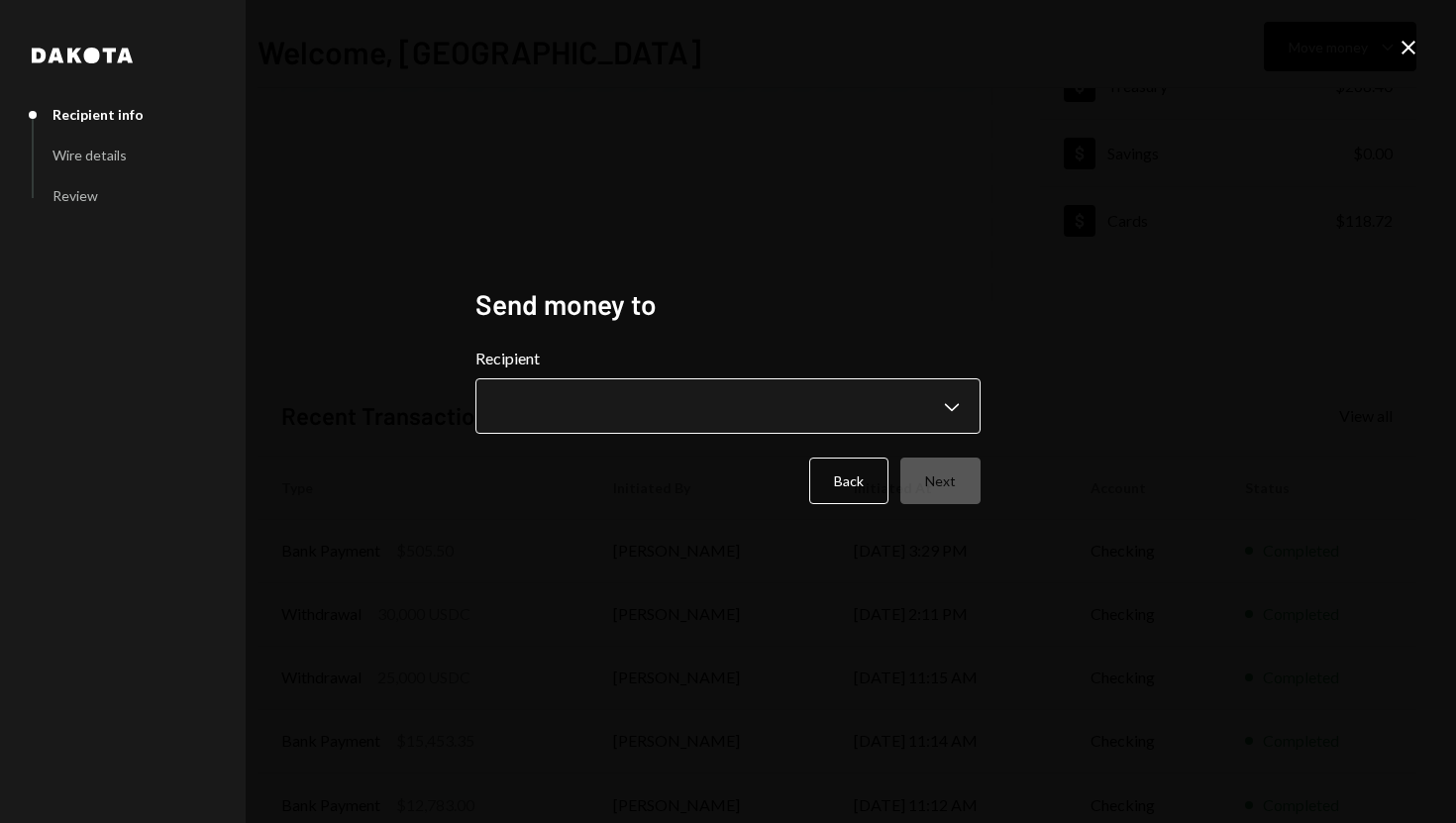 click on "**********" at bounding box center (728, 411) 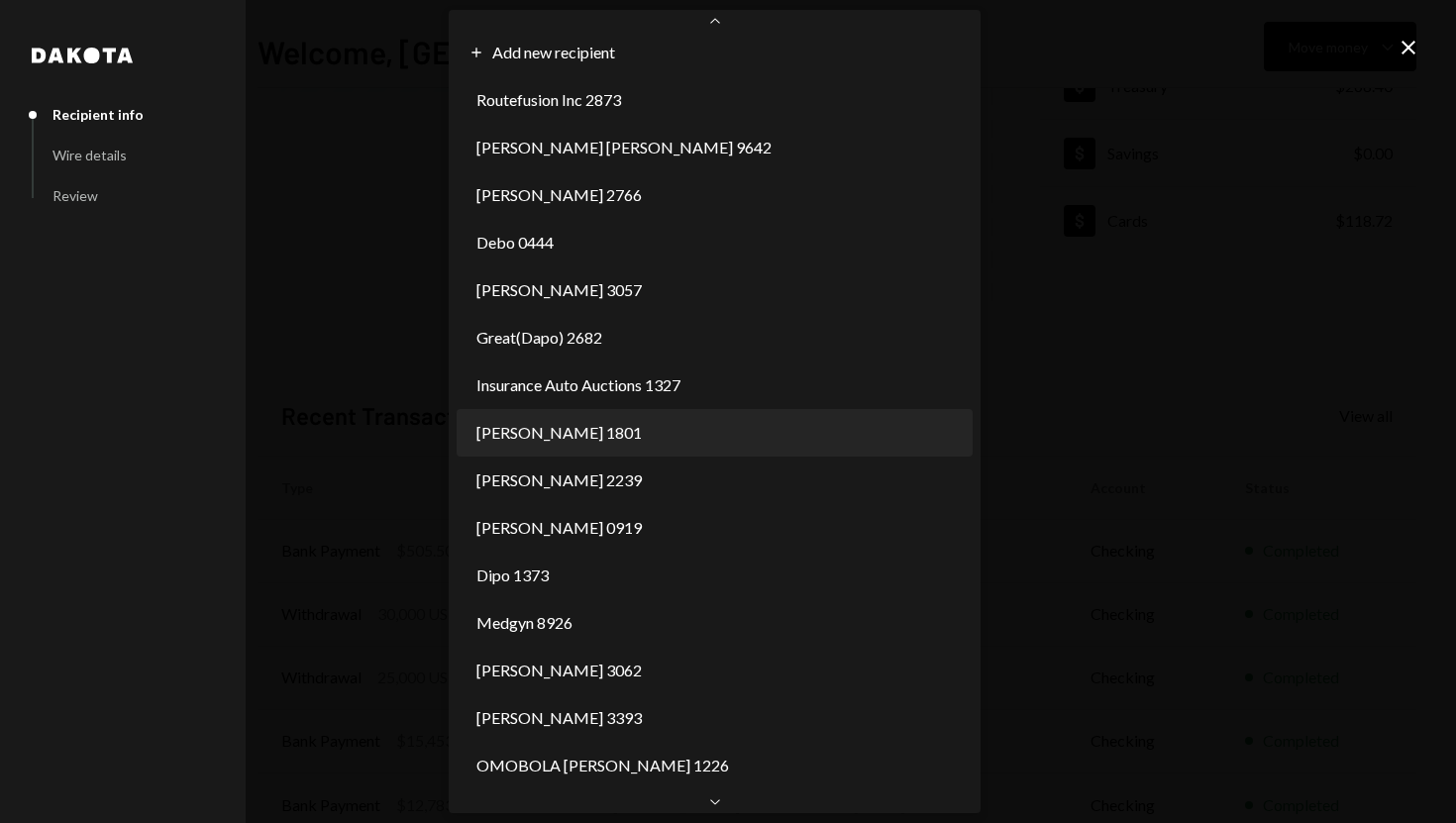 scroll, scrollTop: 26, scrollLeft: 0, axis: vertical 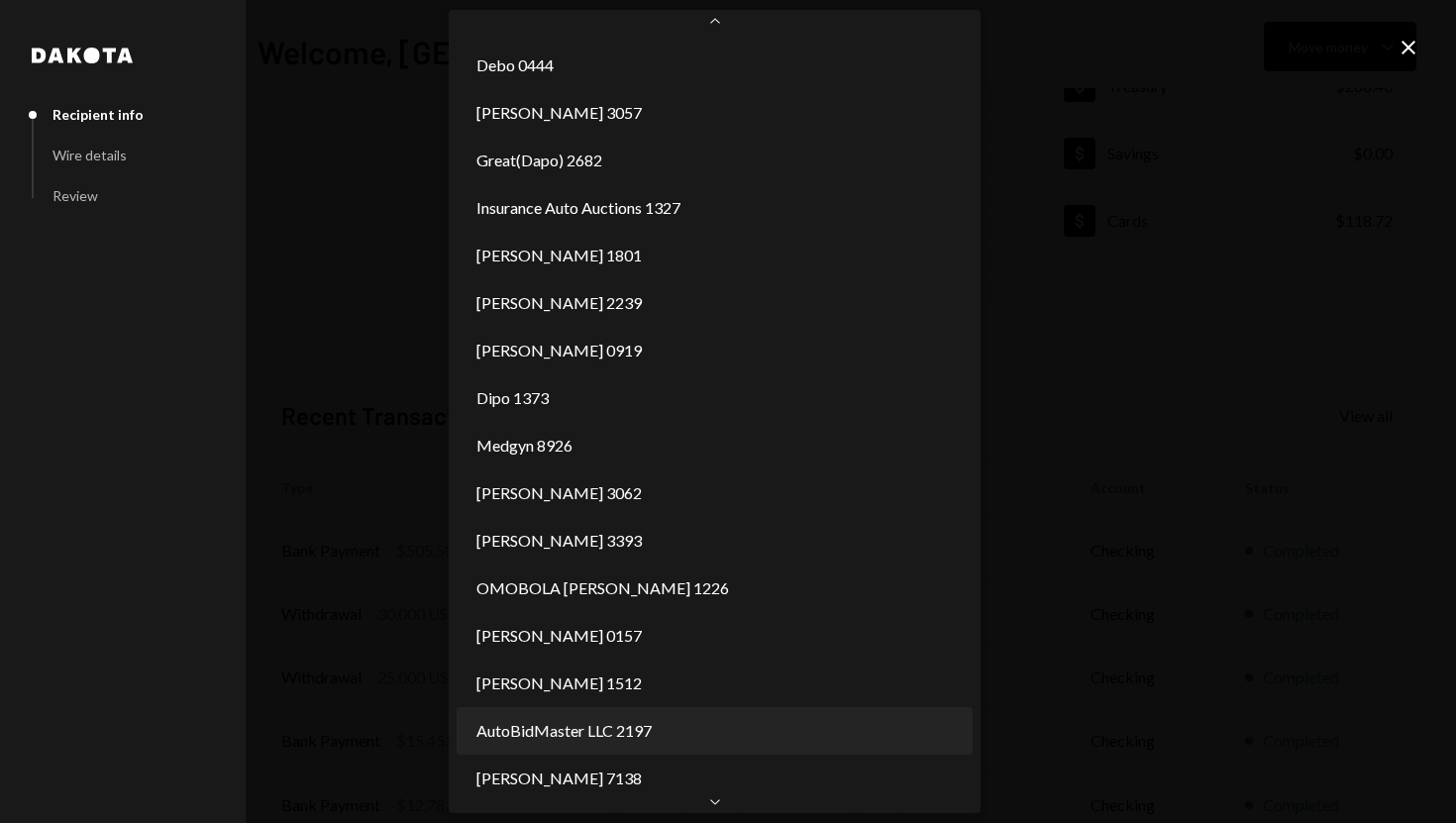 select on "**********" 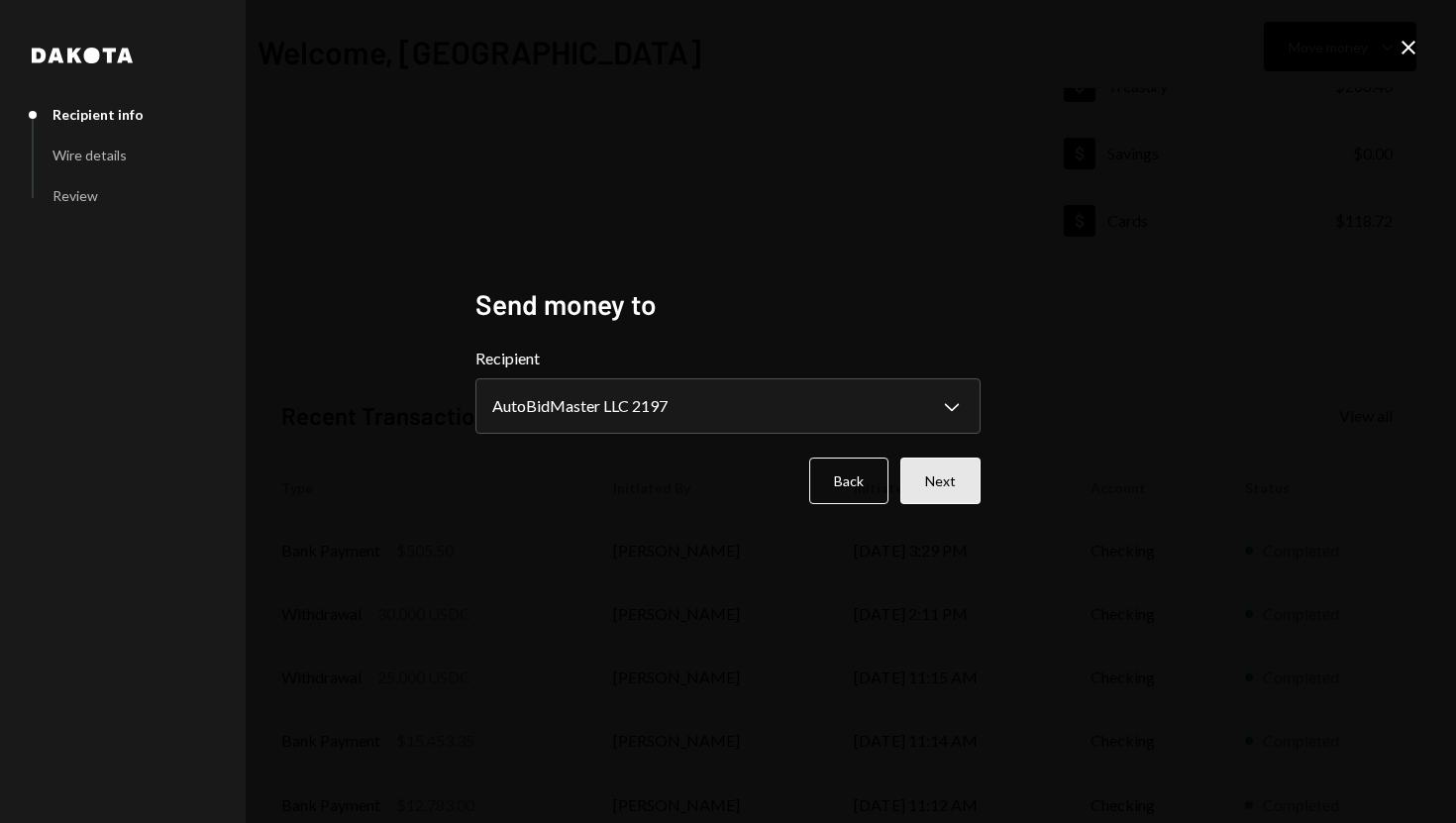 click on "Next" at bounding box center (940, 480) 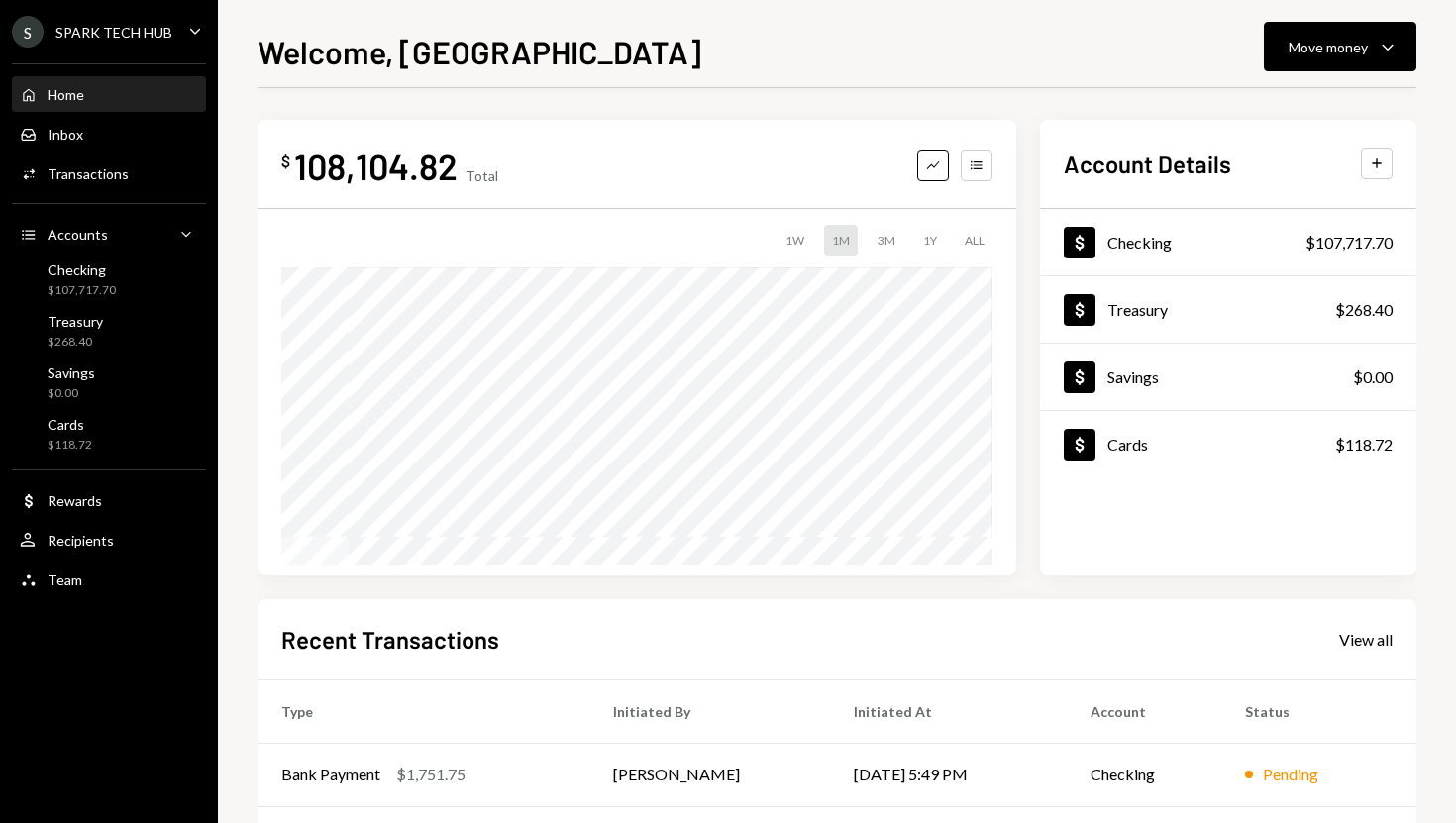 scroll, scrollTop: 0, scrollLeft: 0, axis: both 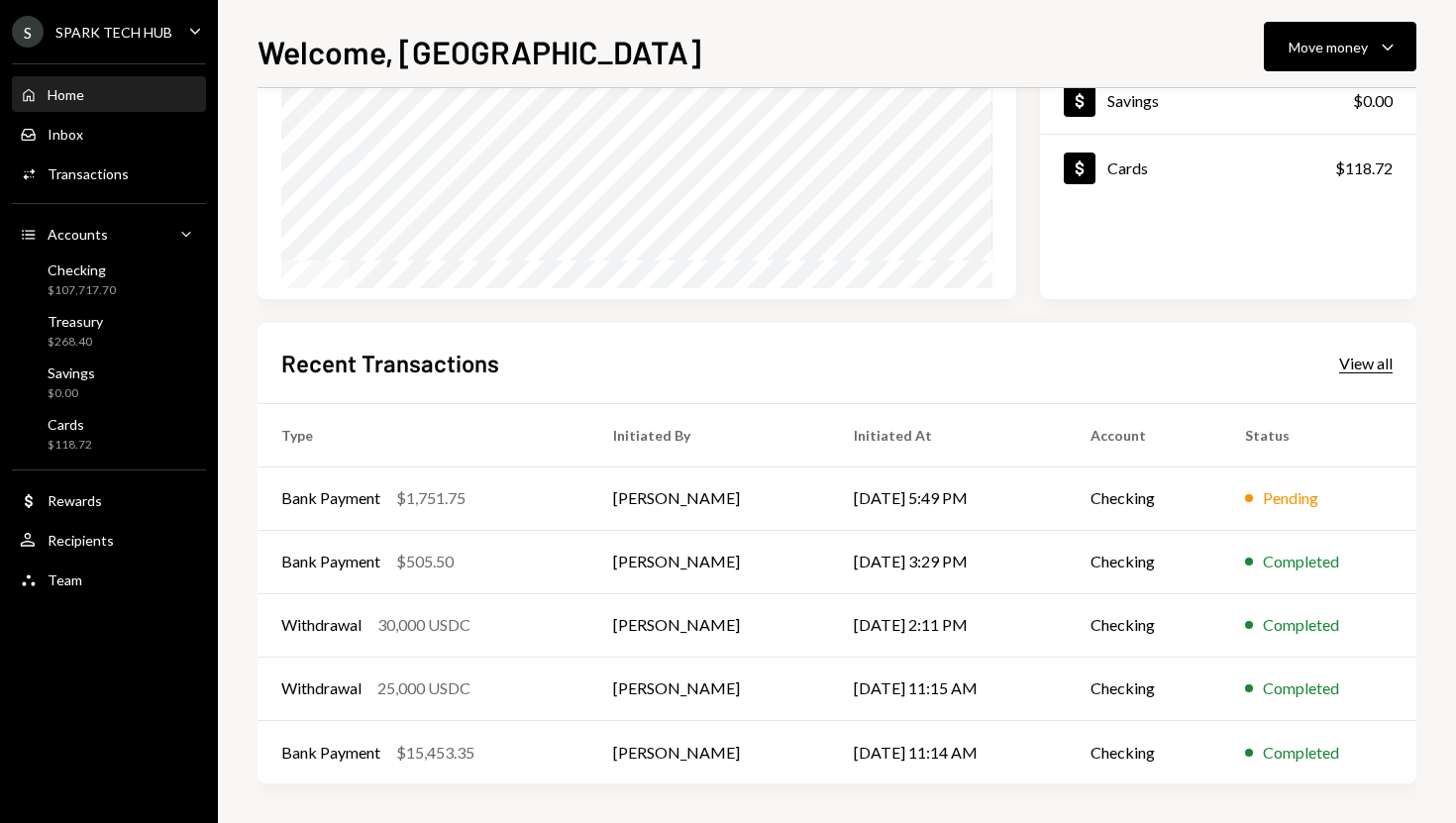 click on "View all" at bounding box center (1366, 363) 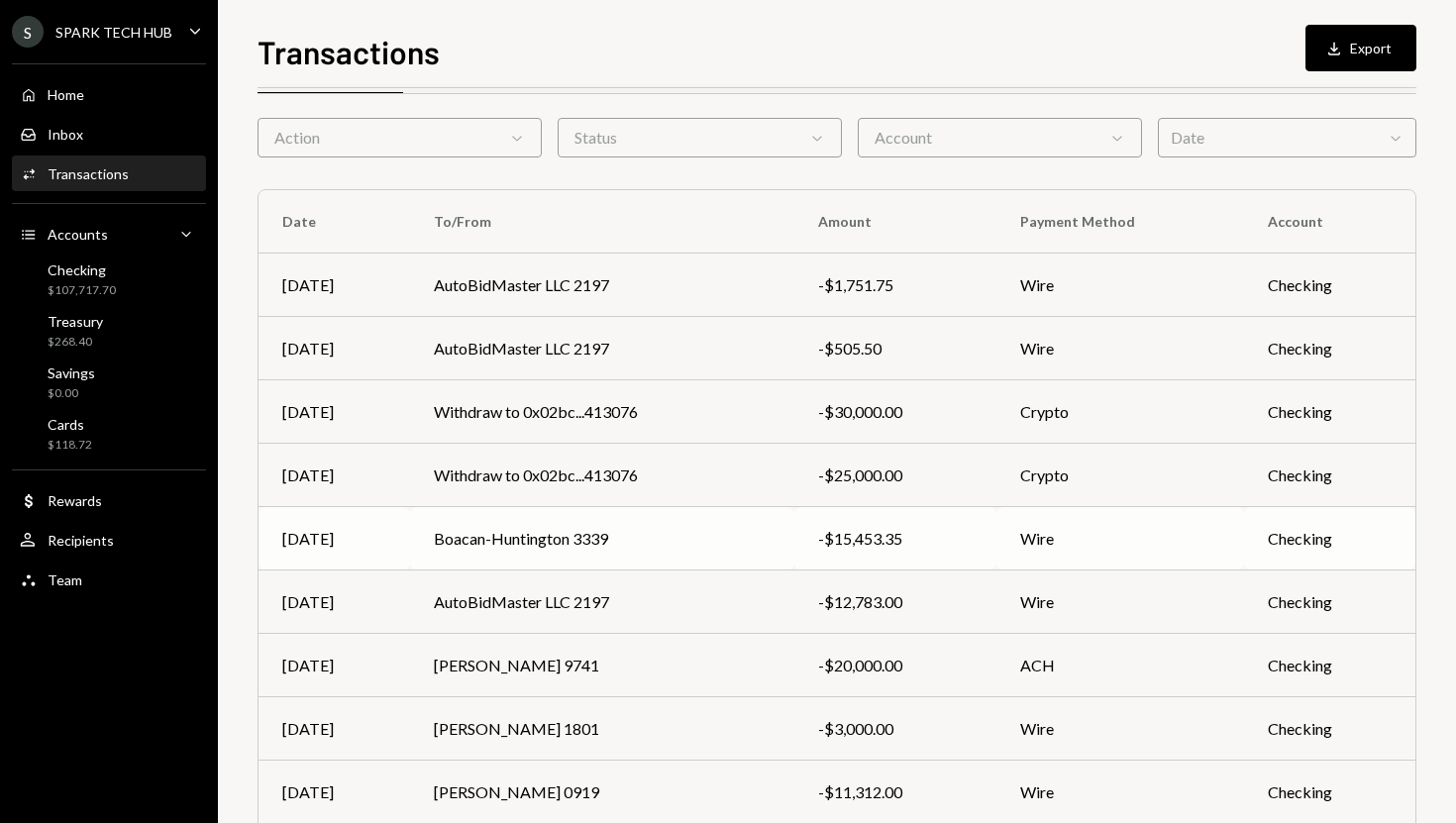 scroll, scrollTop: 66, scrollLeft: 0, axis: vertical 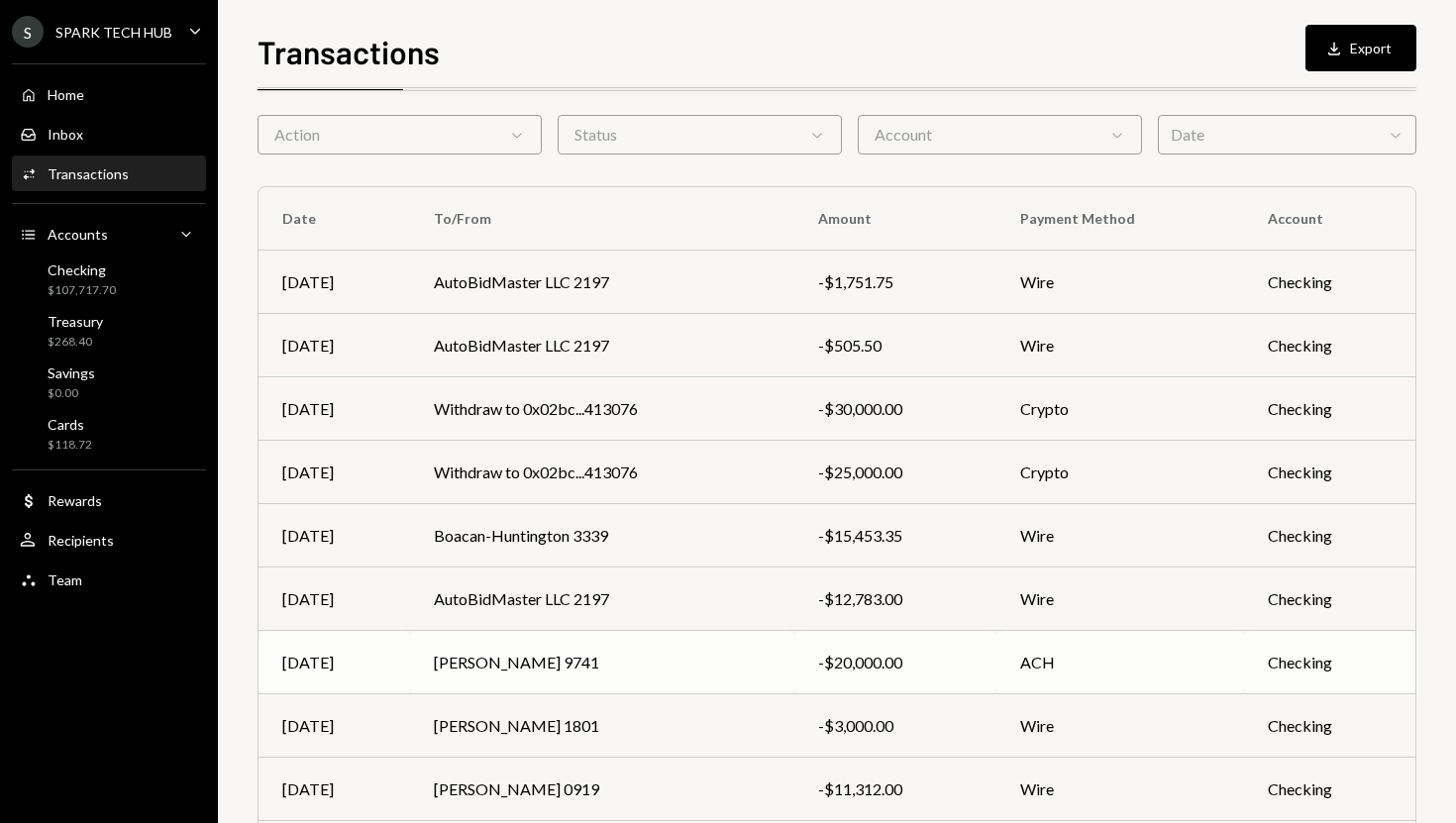 click on "-$20,000.00" at bounding box center (894, 663) 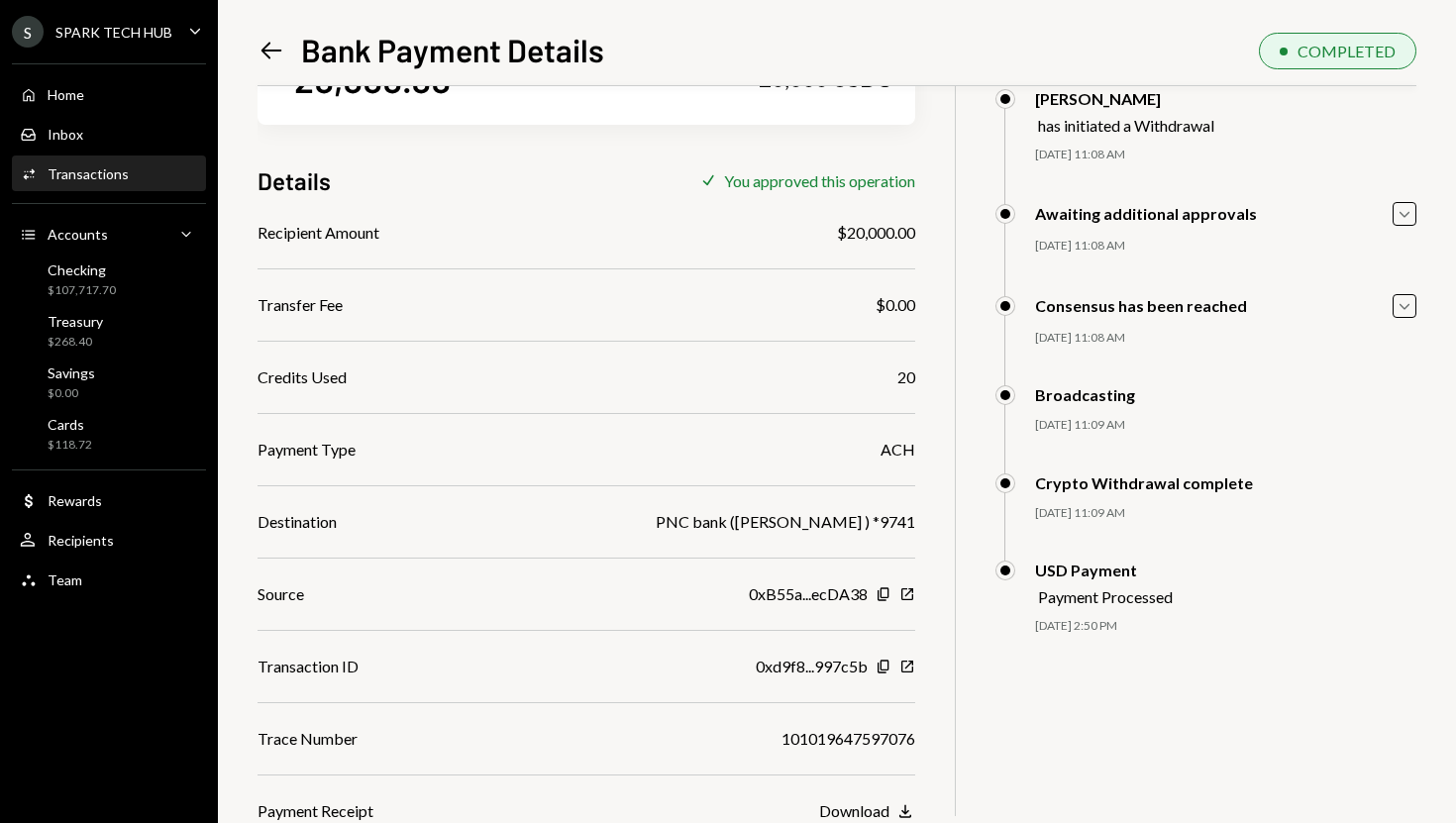 scroll, scrollTop: 0, scrollLeft: 0, axis: both 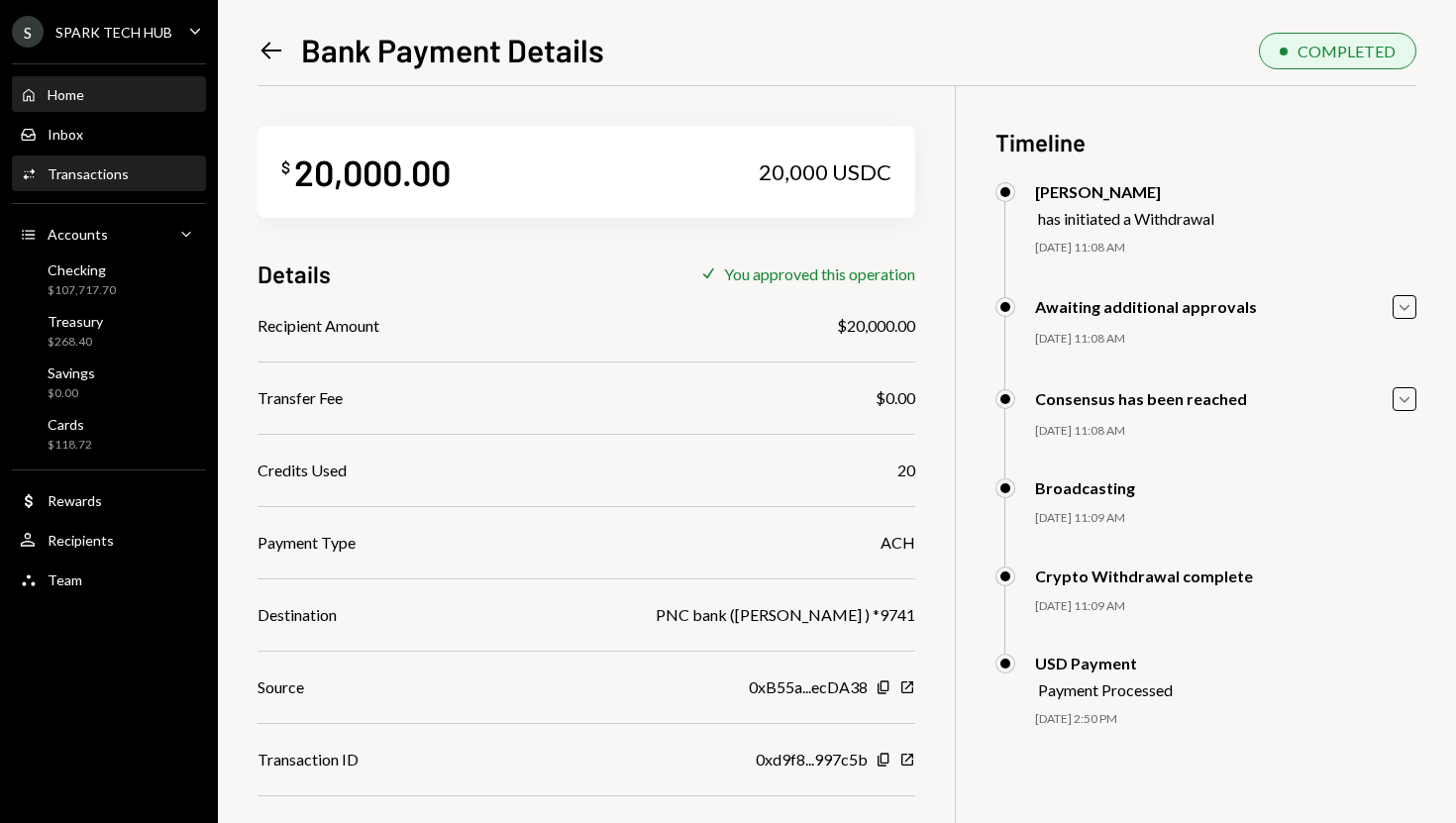 click on "Home Home" at bounding box center (109, 95) 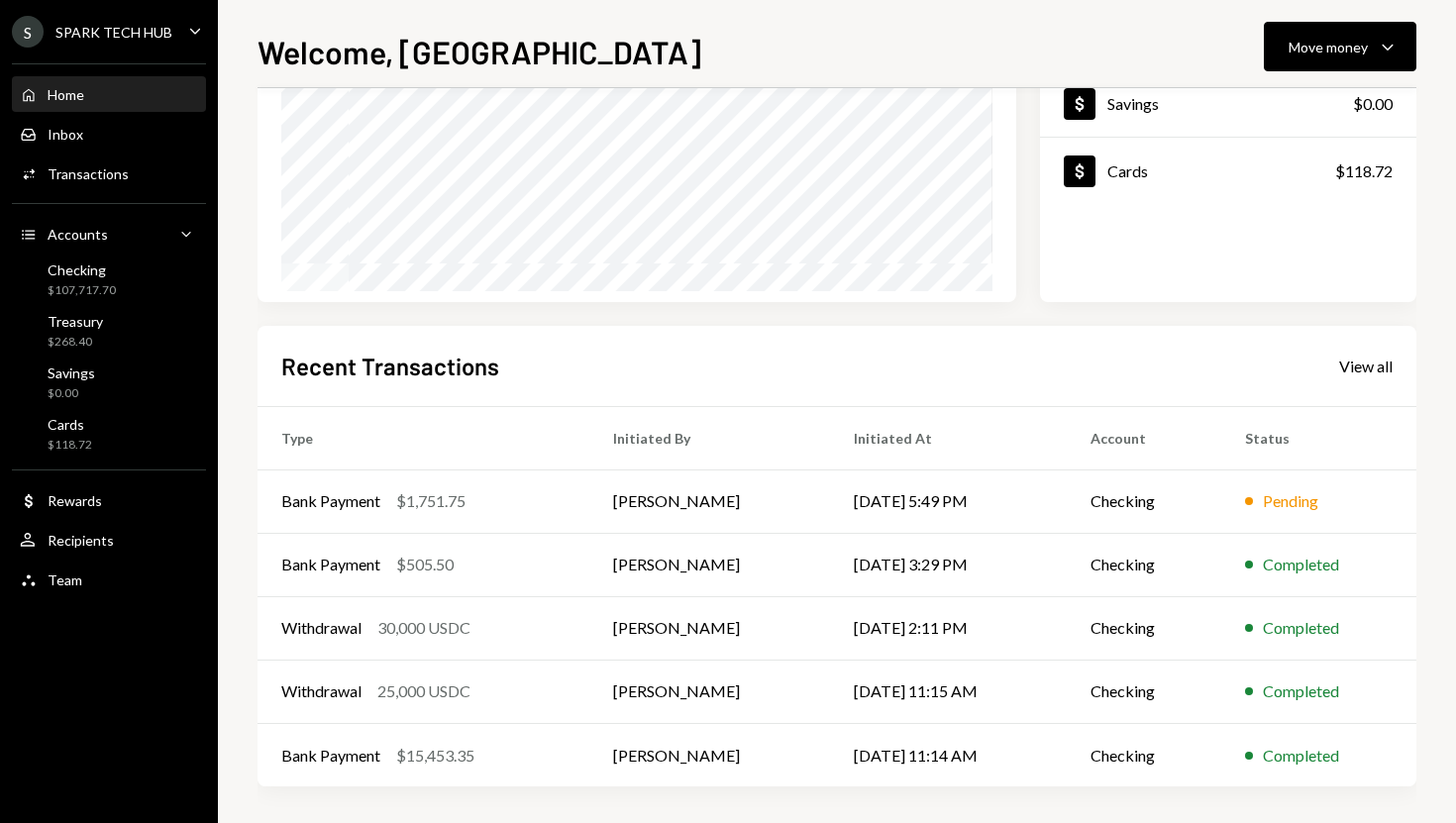 scroll, scrollTop: 276, scrollLeft: 0, axis: vertical 